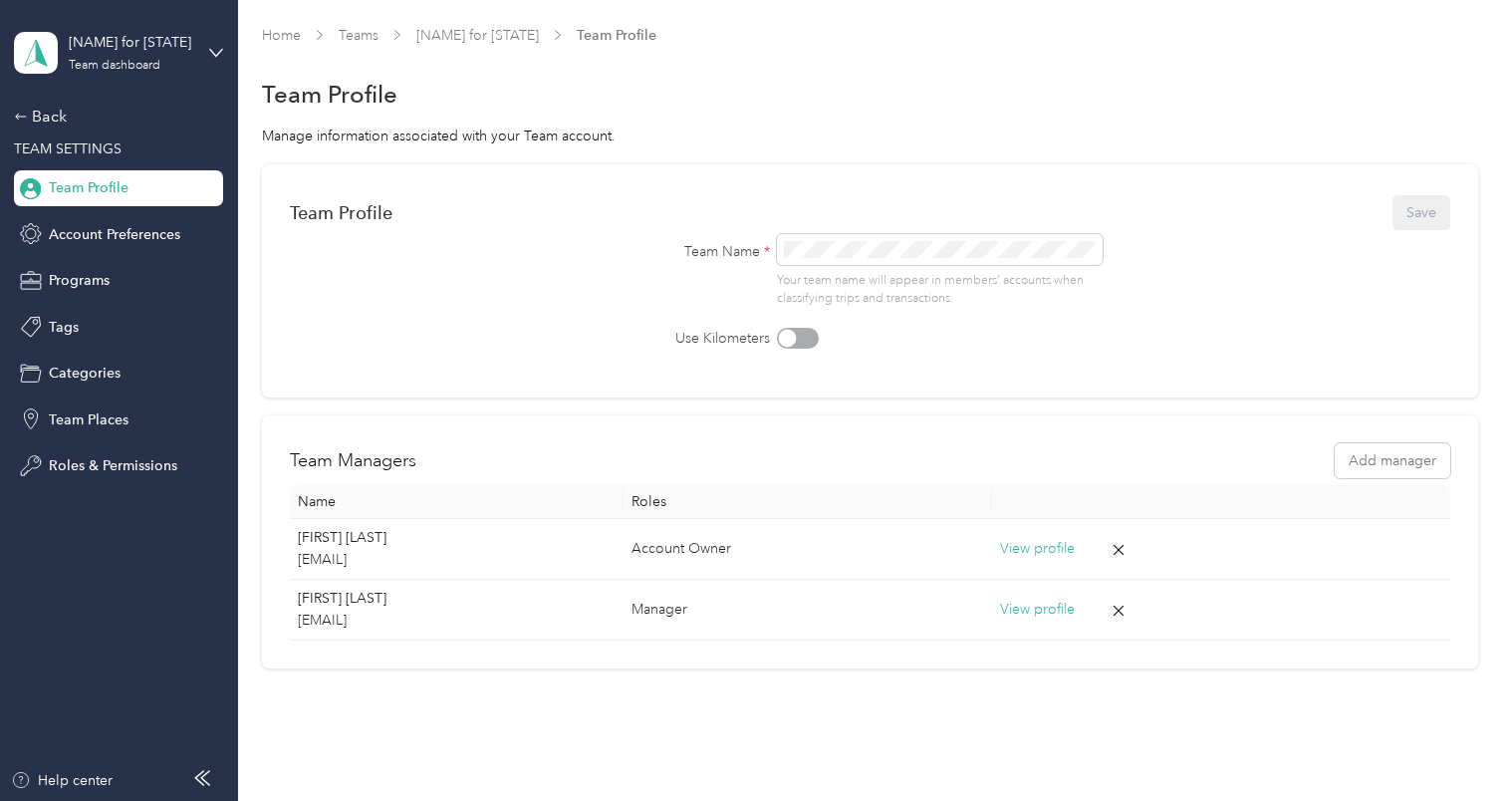 scroll, scrollTop: 0, scrollLeft: 0, axis: both 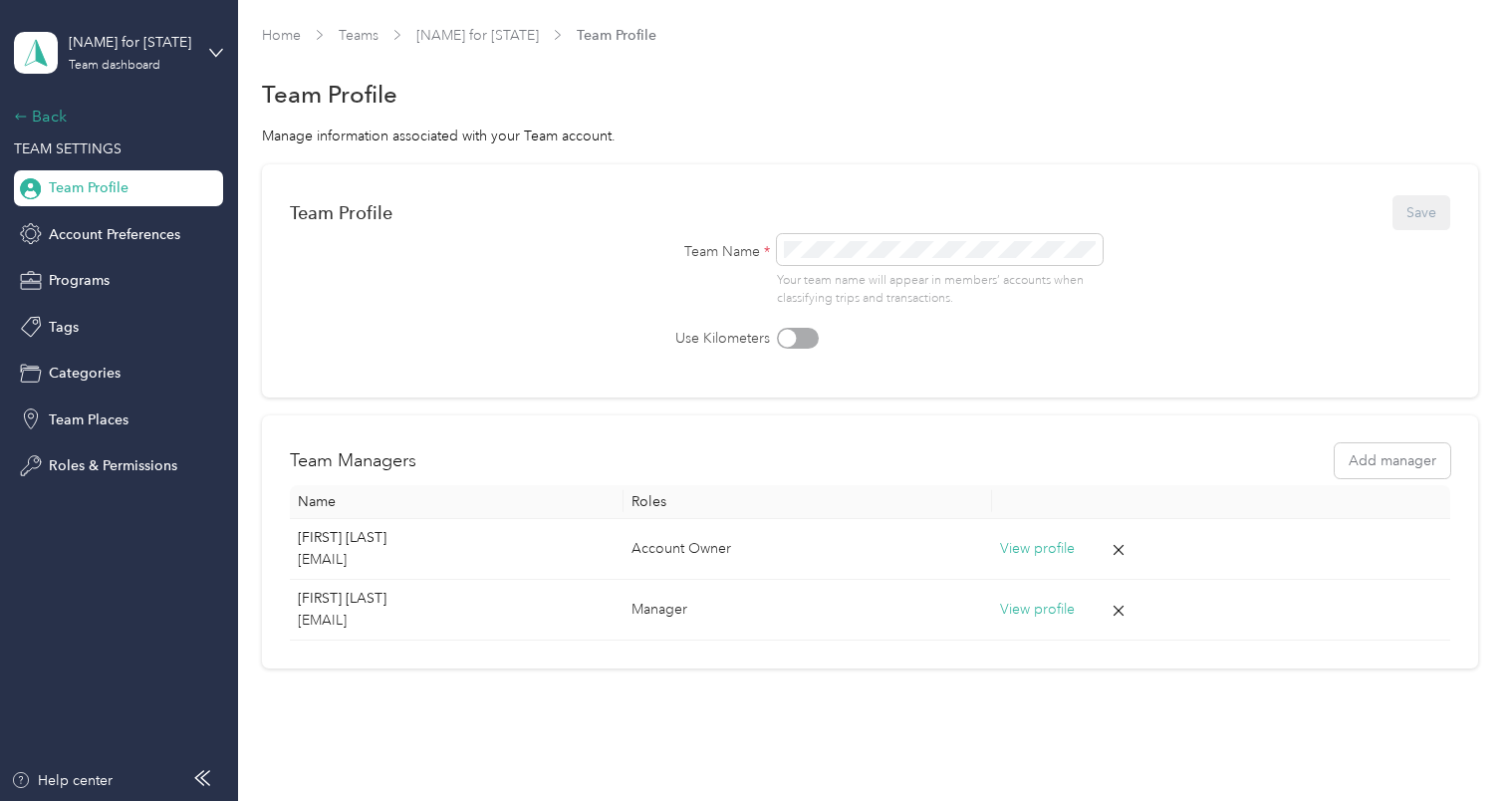 click on "Back" at bounding box center (114, 117) 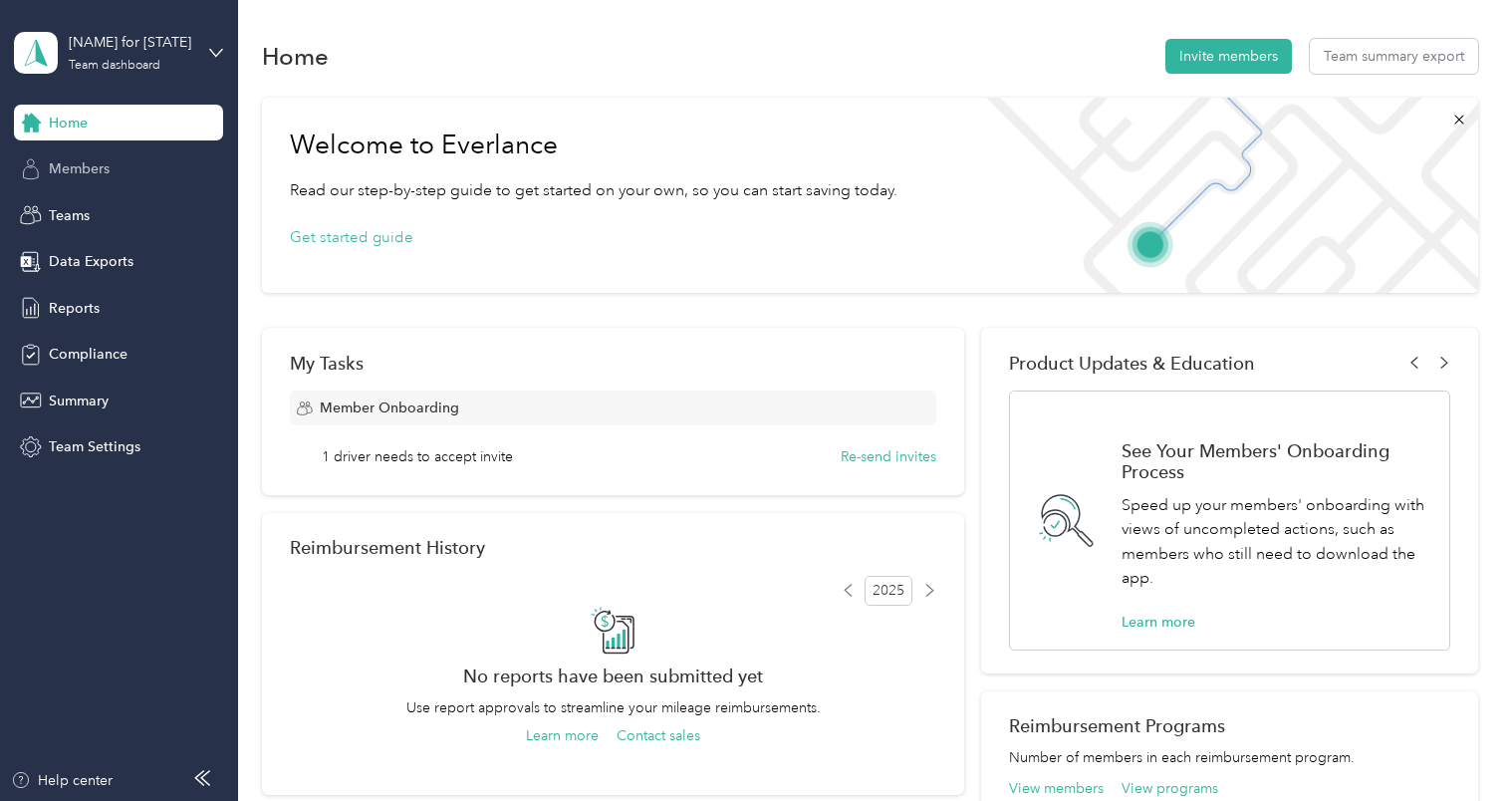 click on "Members" at bounding box center (79, 168) 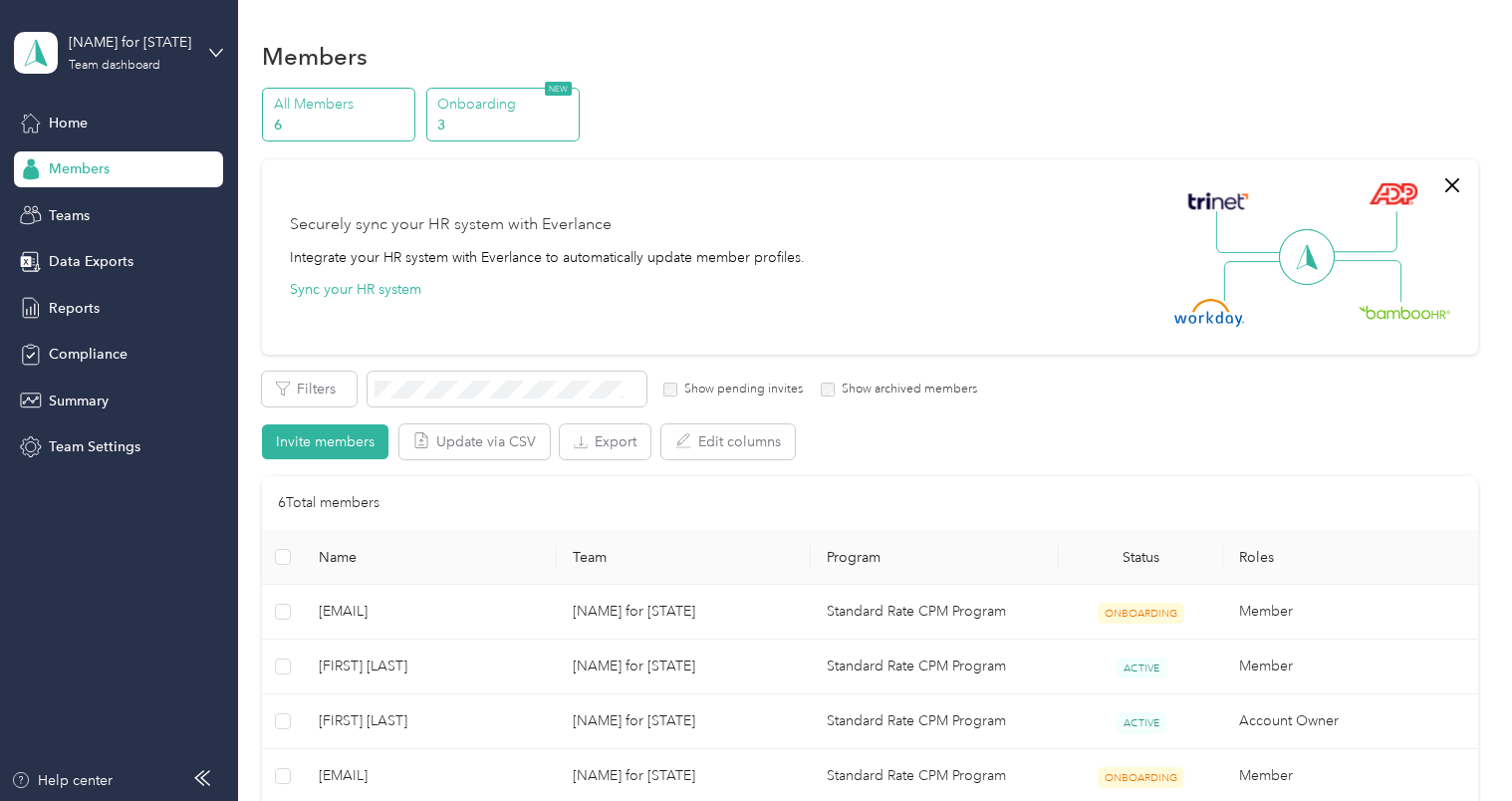 click on "3" at bounding box center (505, 125) 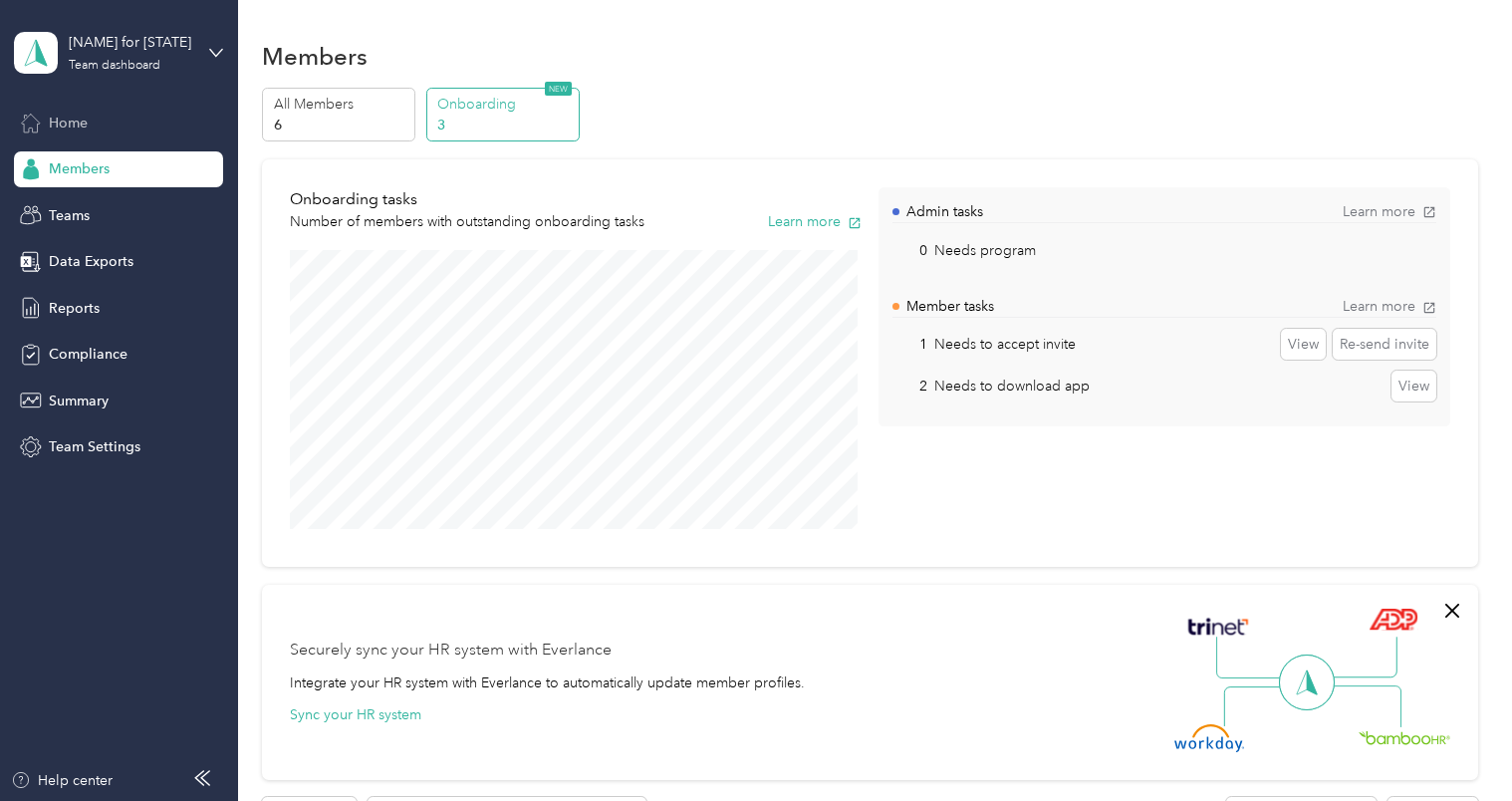 click on "Home" at bounding box center [68, 123] 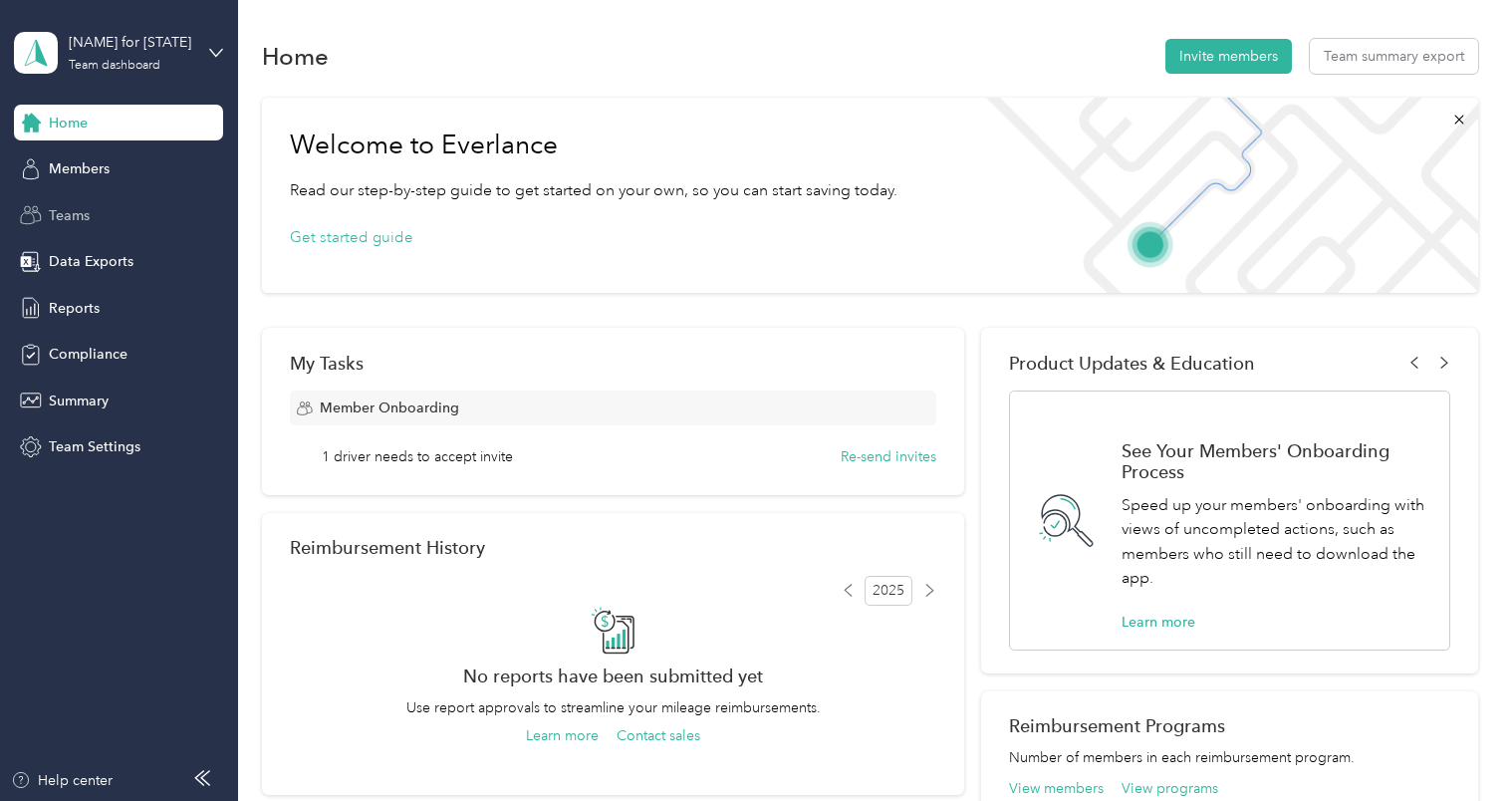 click on "Teams" at bounding box center (69, 215) 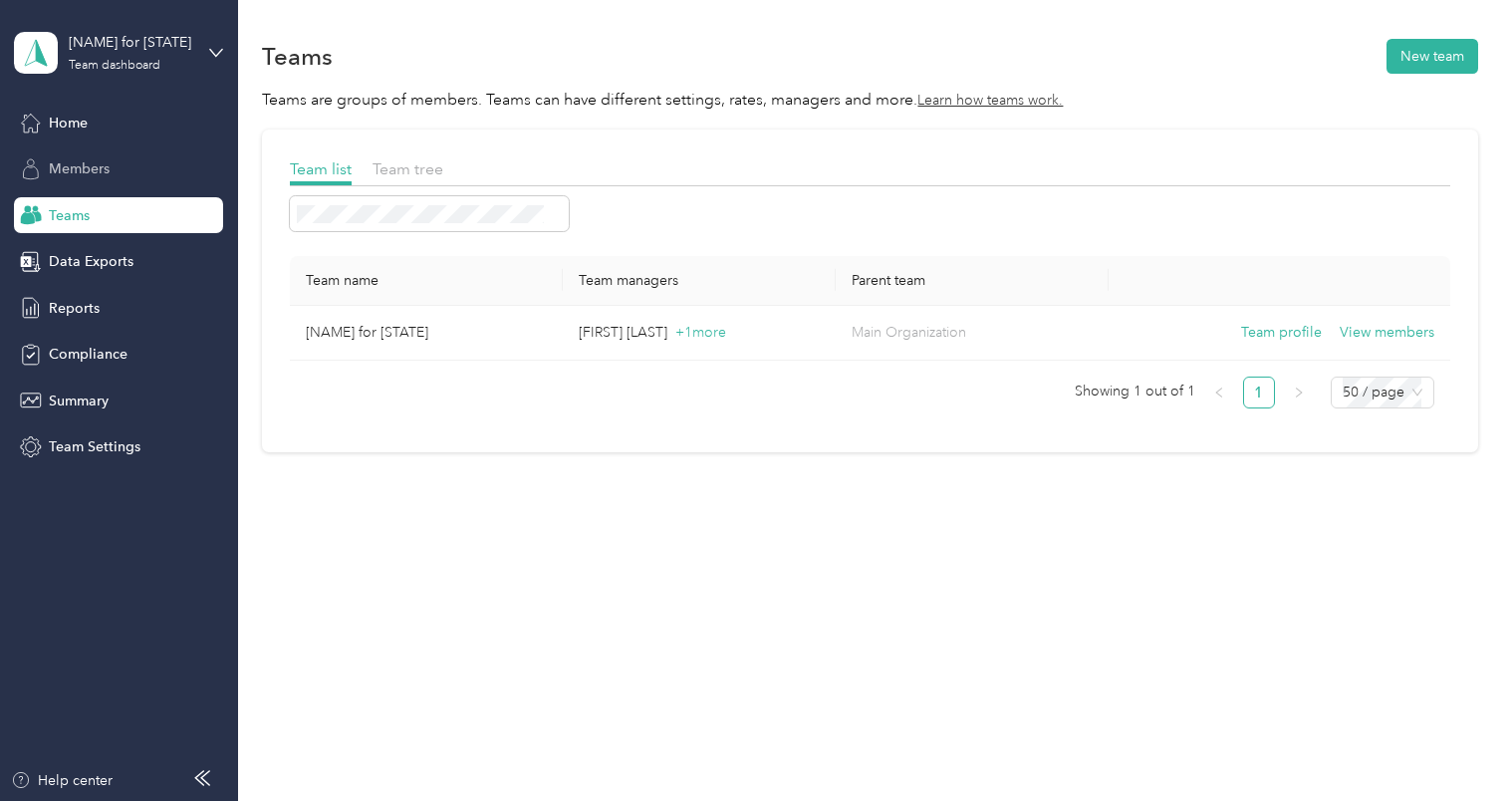 click on "Members" at bounding box center (119, 169) 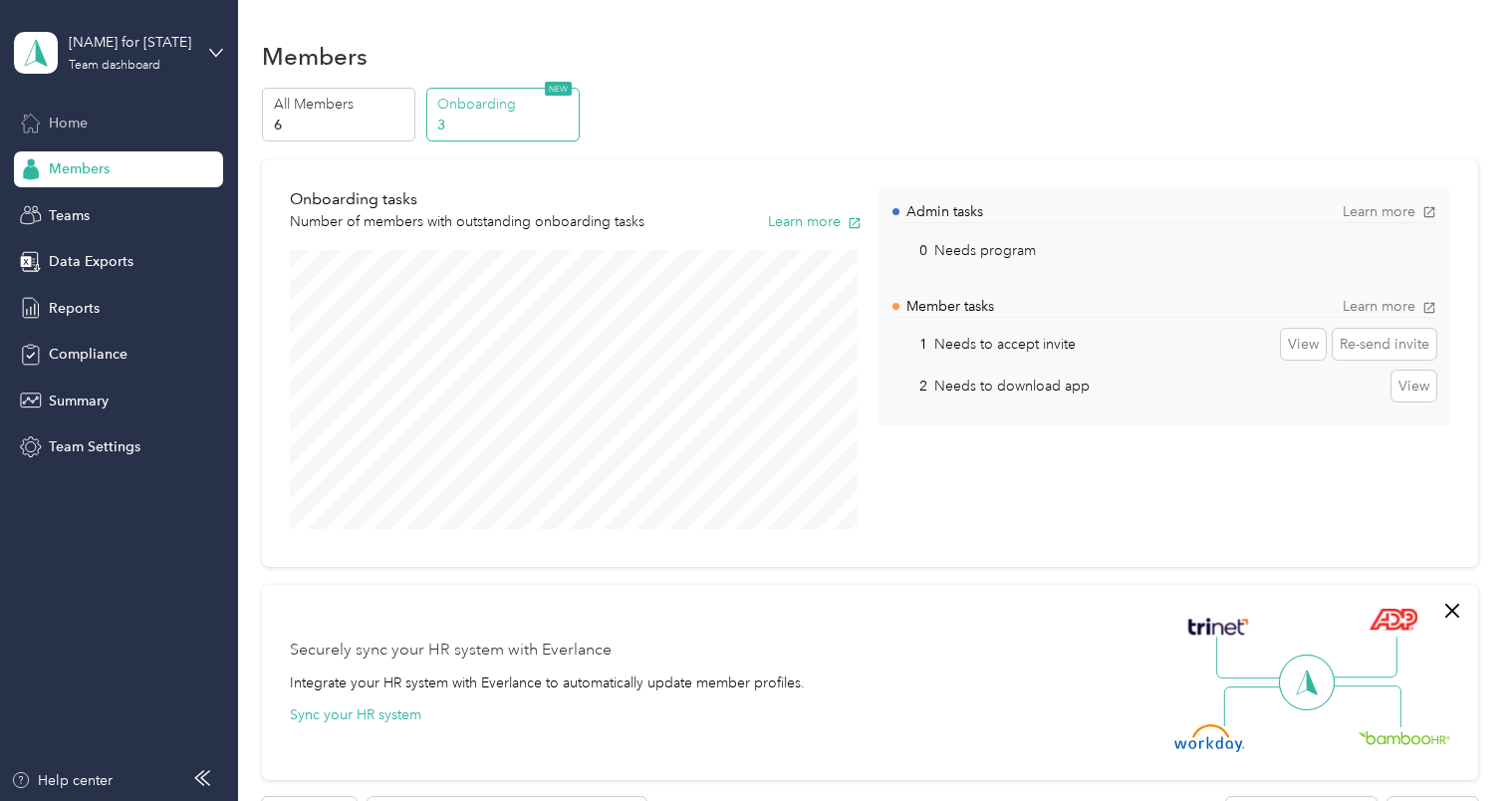 click on "Home" at bounding box center (68, 123) 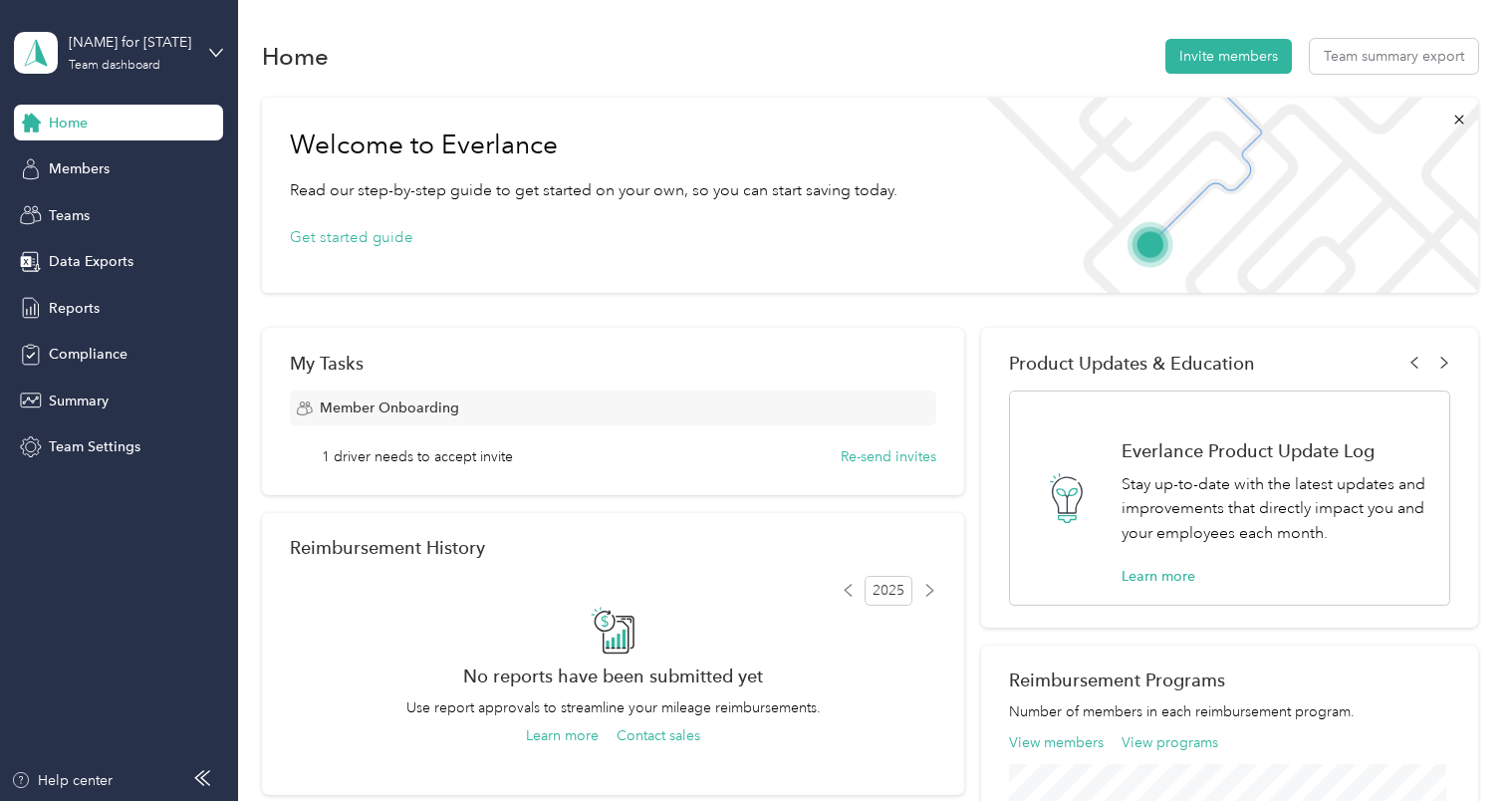 click on "Get started guide" at bounding box center (594, 238) 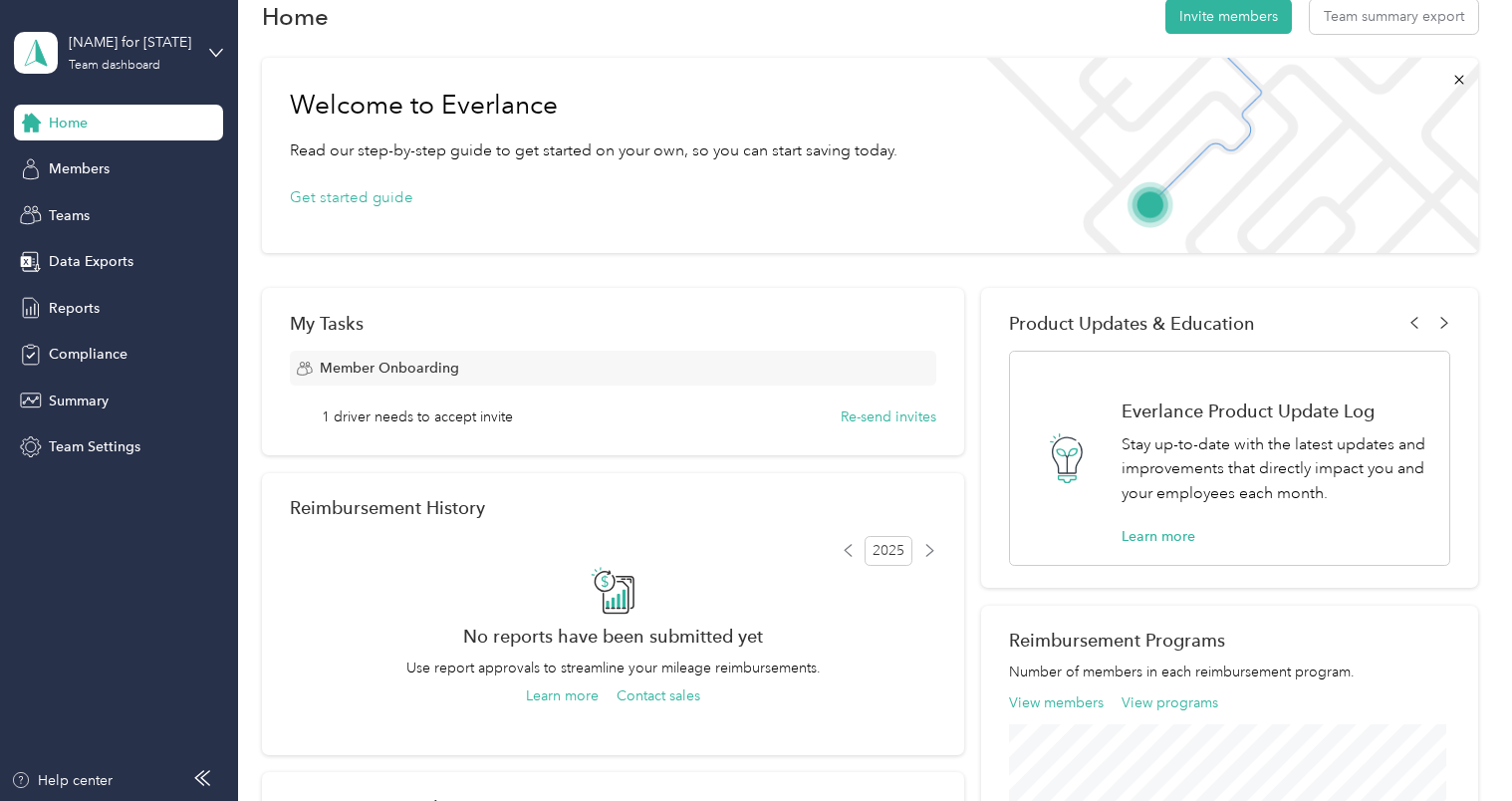 scroll, scrollTop: 42, scrollLeft: 0, axis: vertical 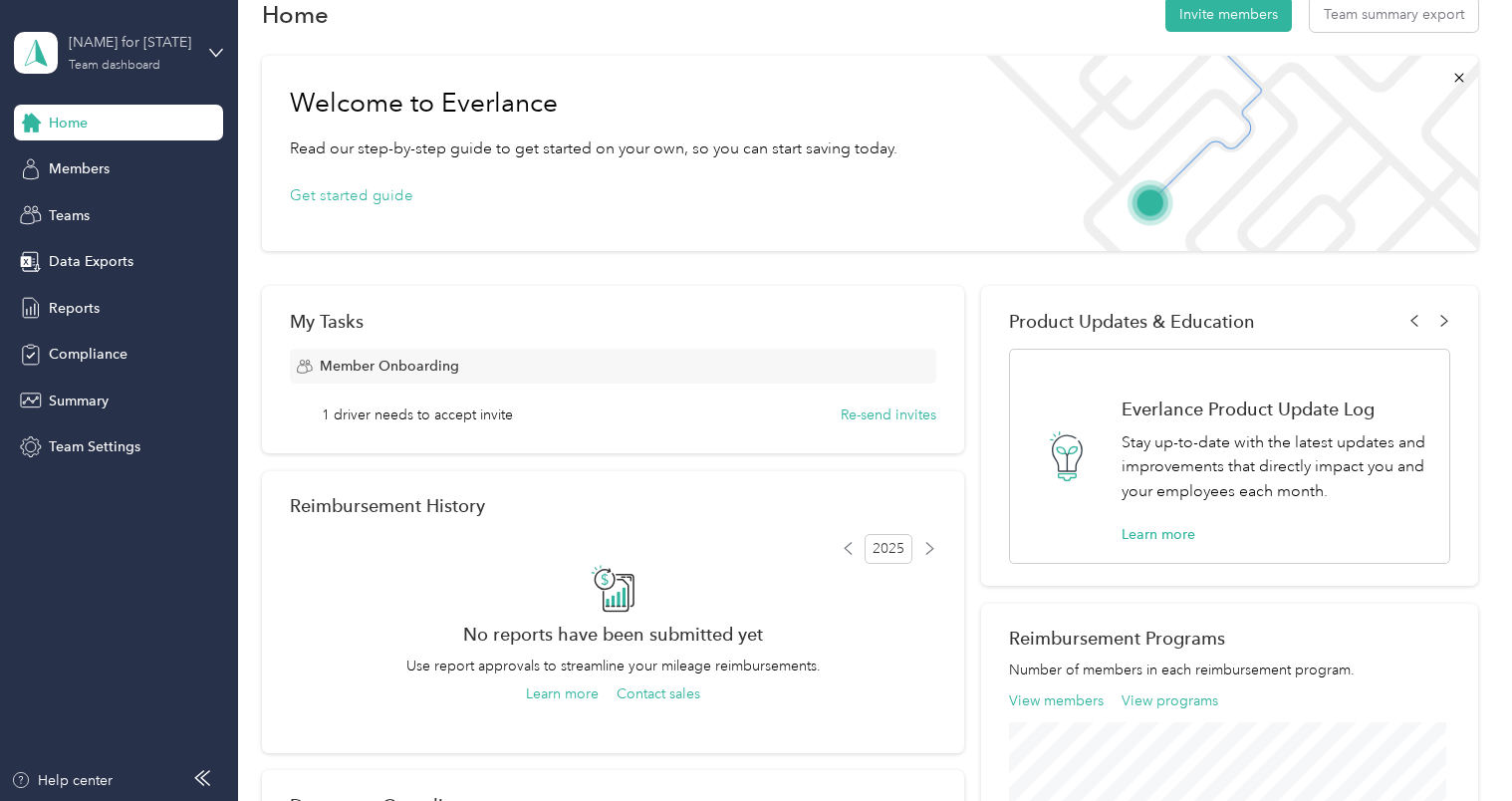 click on "Team dashboard" at bounding box center (115, 66) 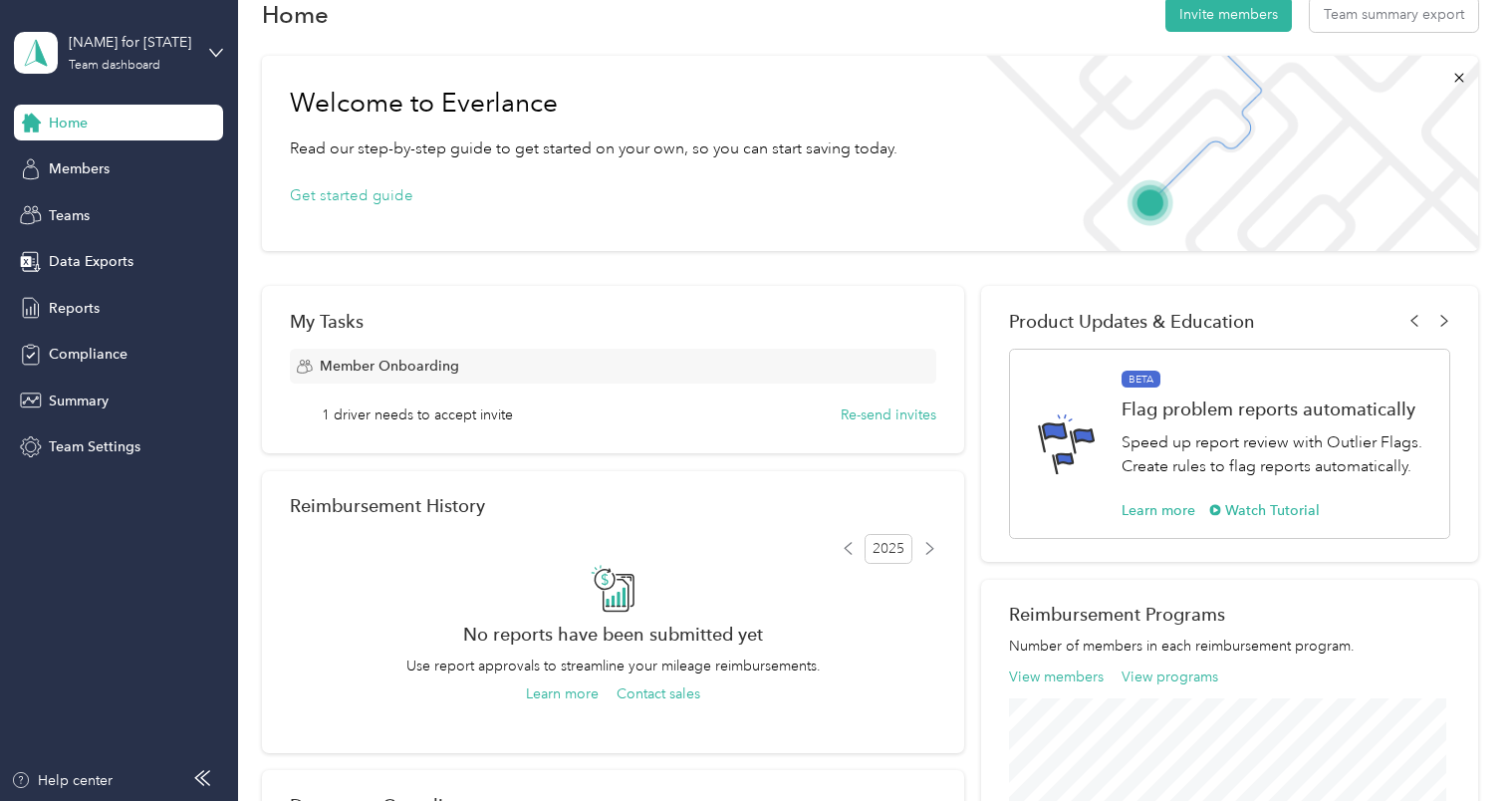 click on "Personal dashboard" at bounding box center [95, 208] 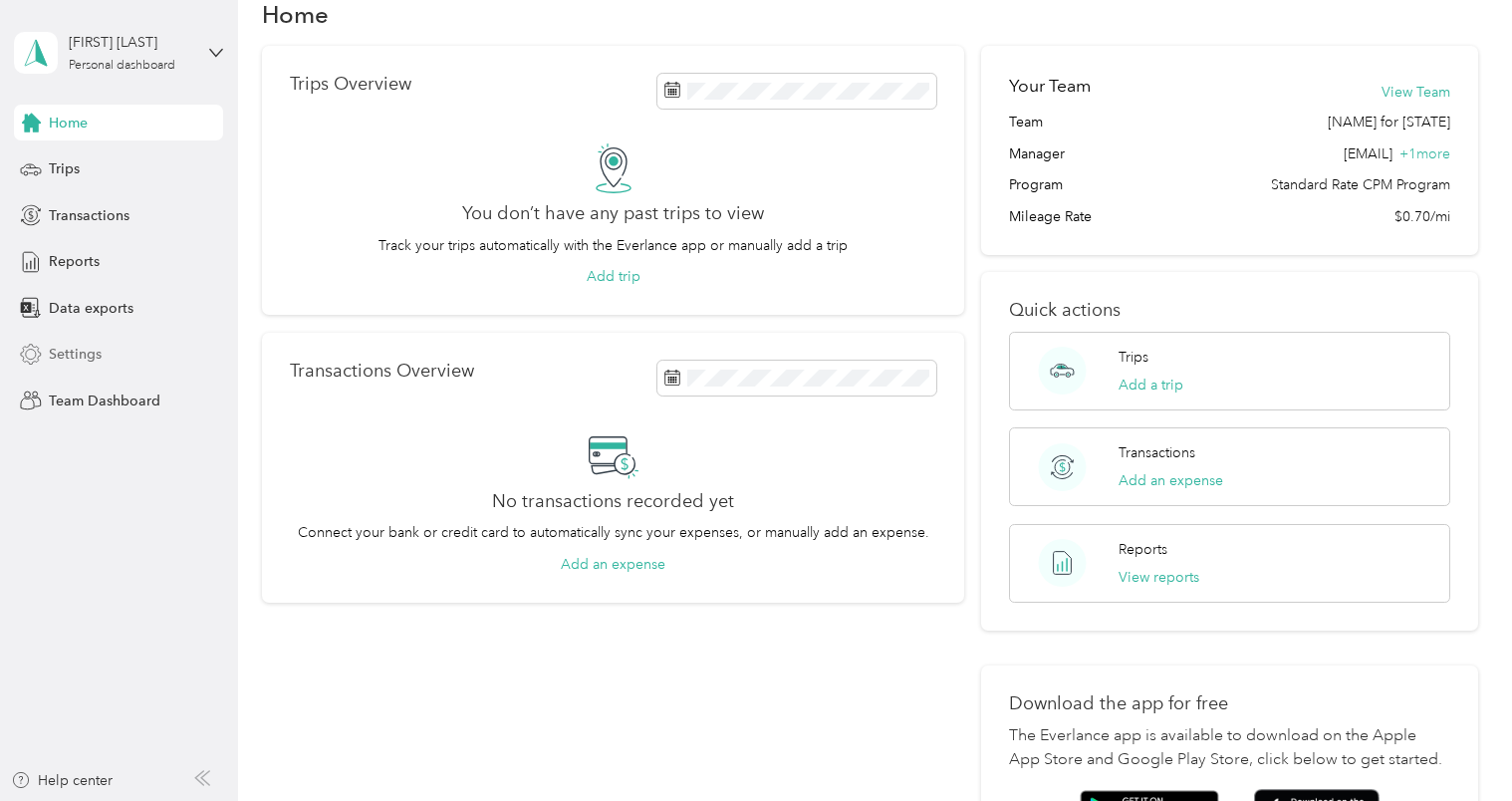 click on "Settings" at bounding box center [75, 354] 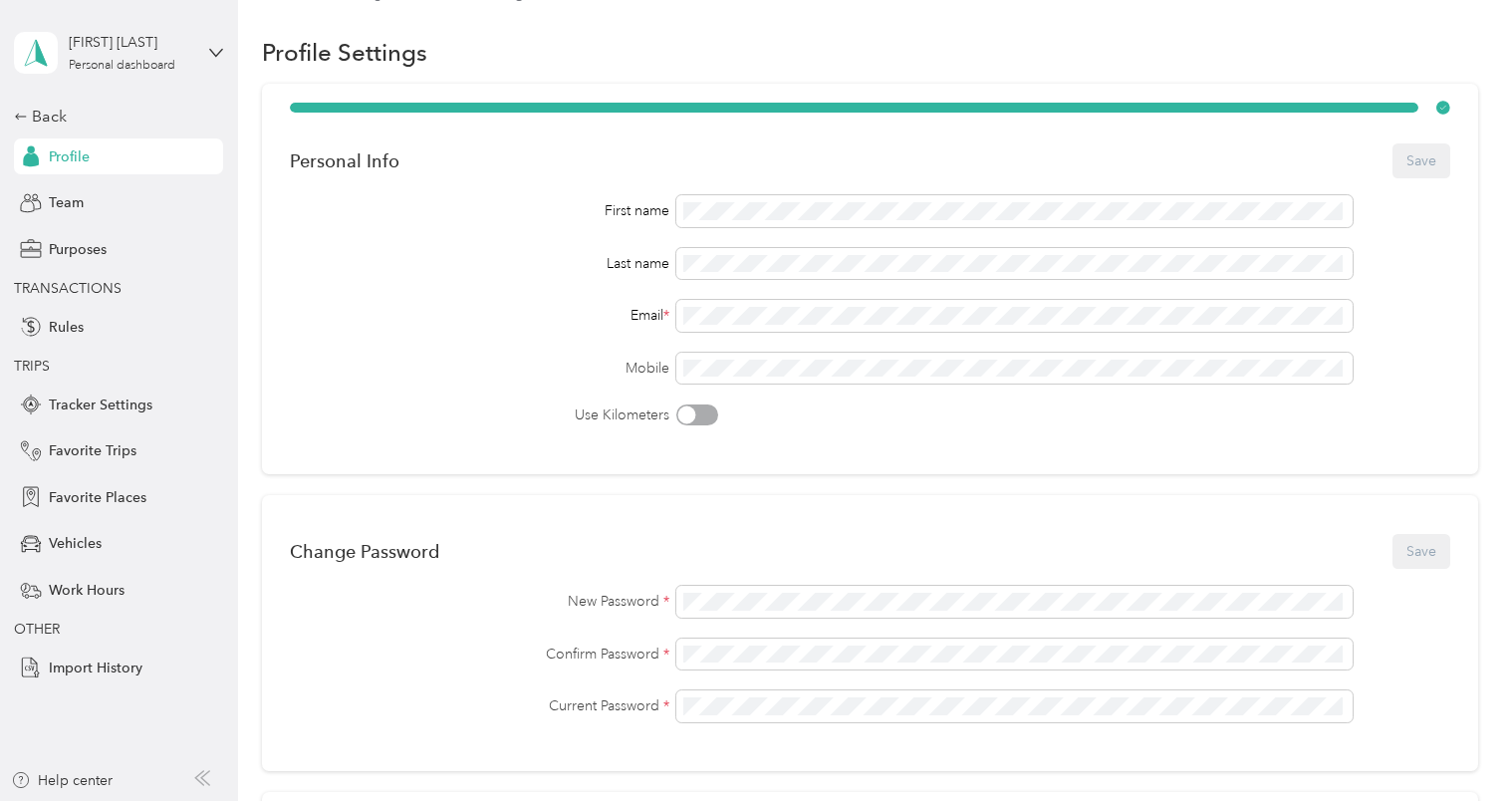 click on "Change Password Save New Password   * Confirm Password   * Current Password   *" at bounding box center (870, 633) 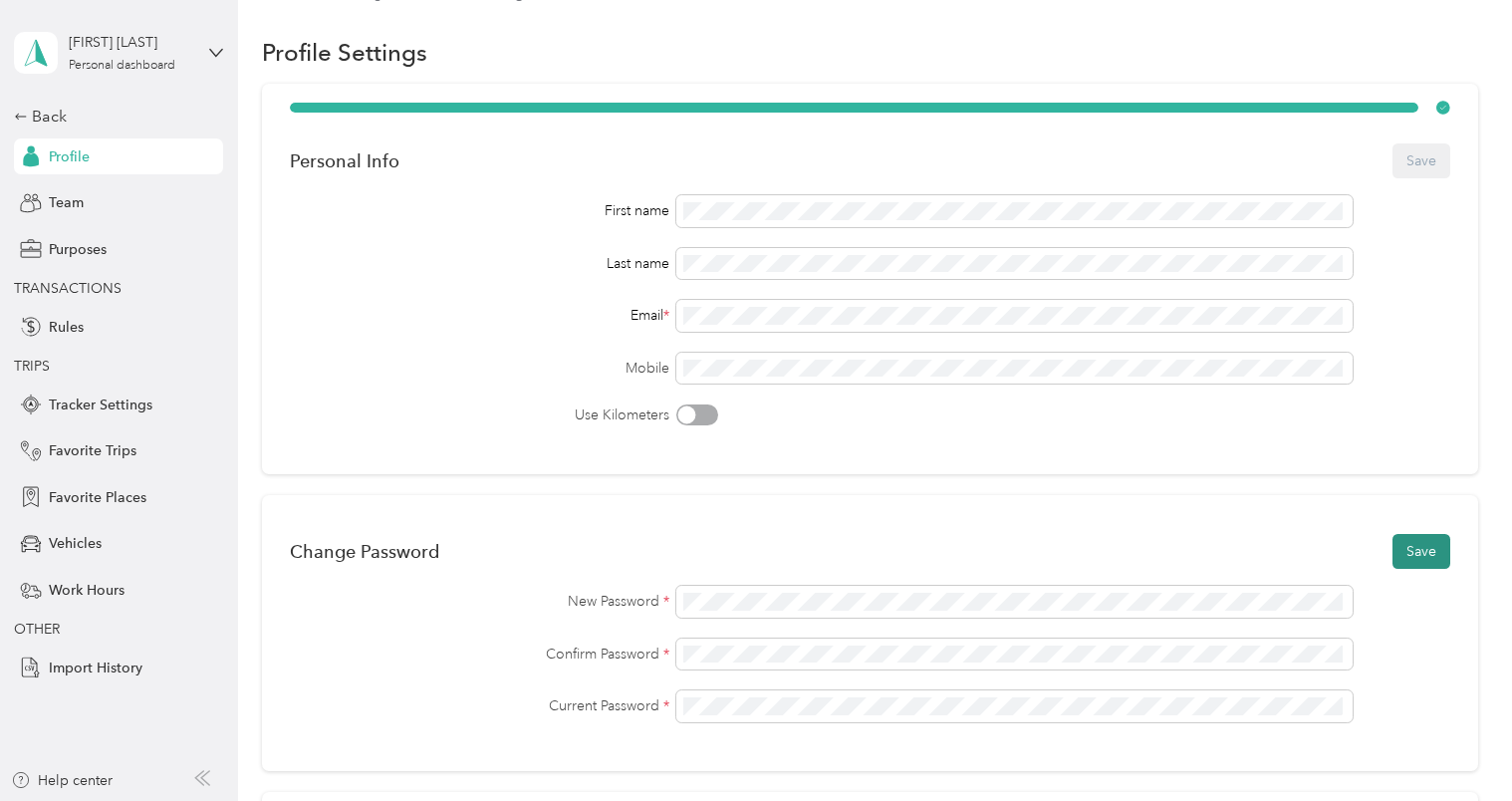 click on "Save" at bounding box center [1421, 551] 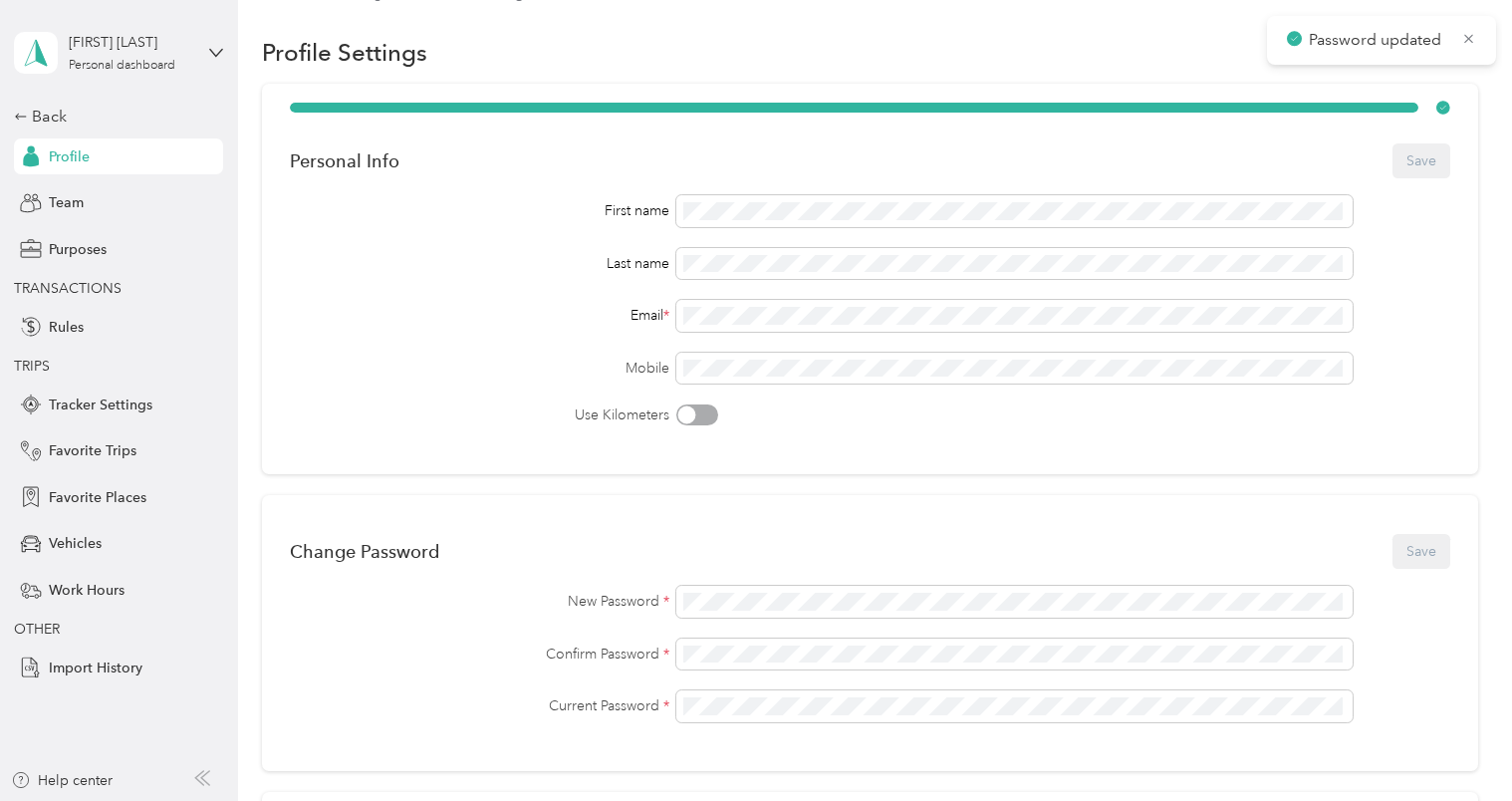 click on "Change Password Save New Password   * Confirm Password   * Current Password   *" at bounding box center (870, 633) 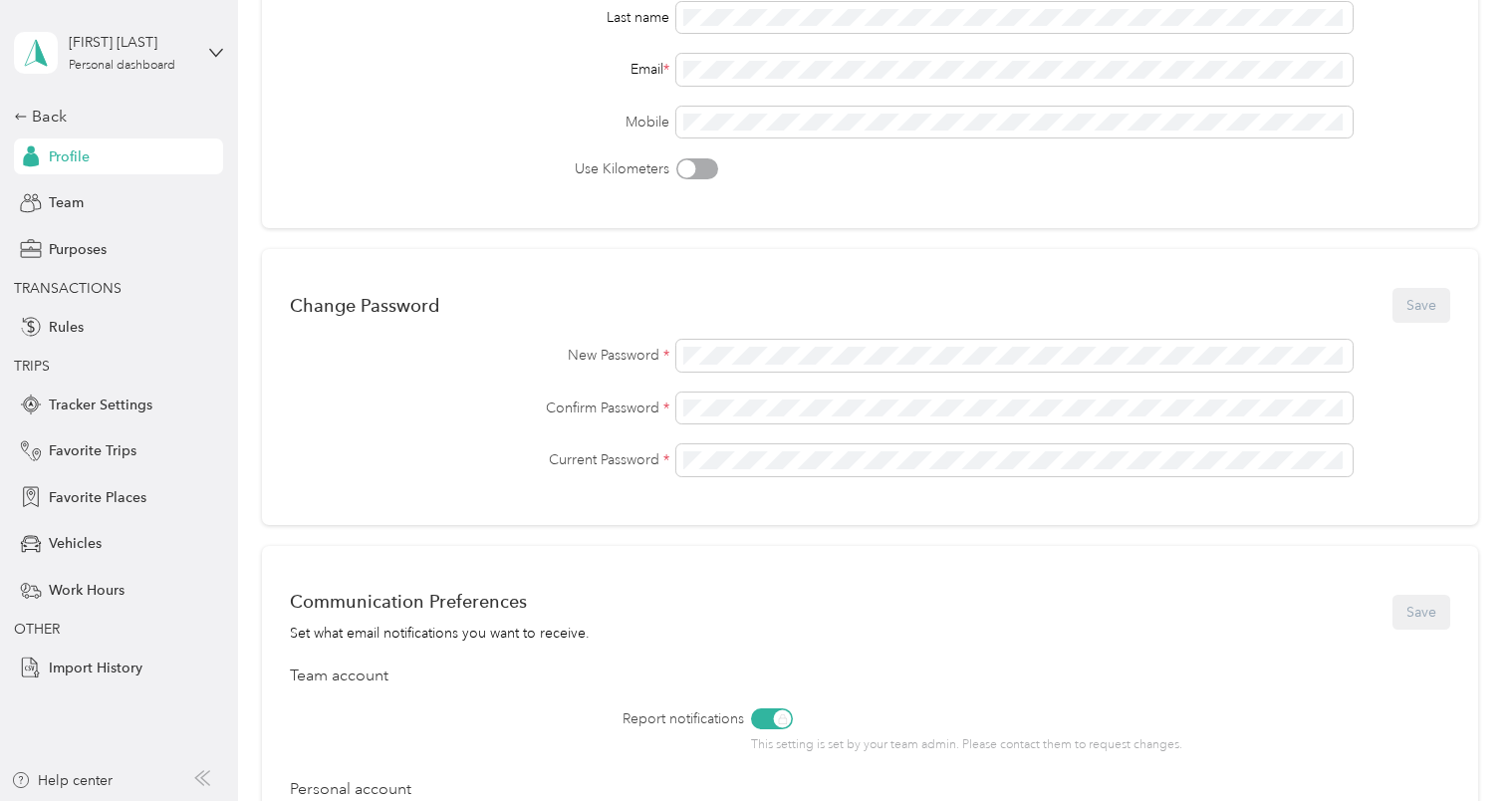 scroll, scrollTop: 42, scrollLeft: 0, axis: vertical 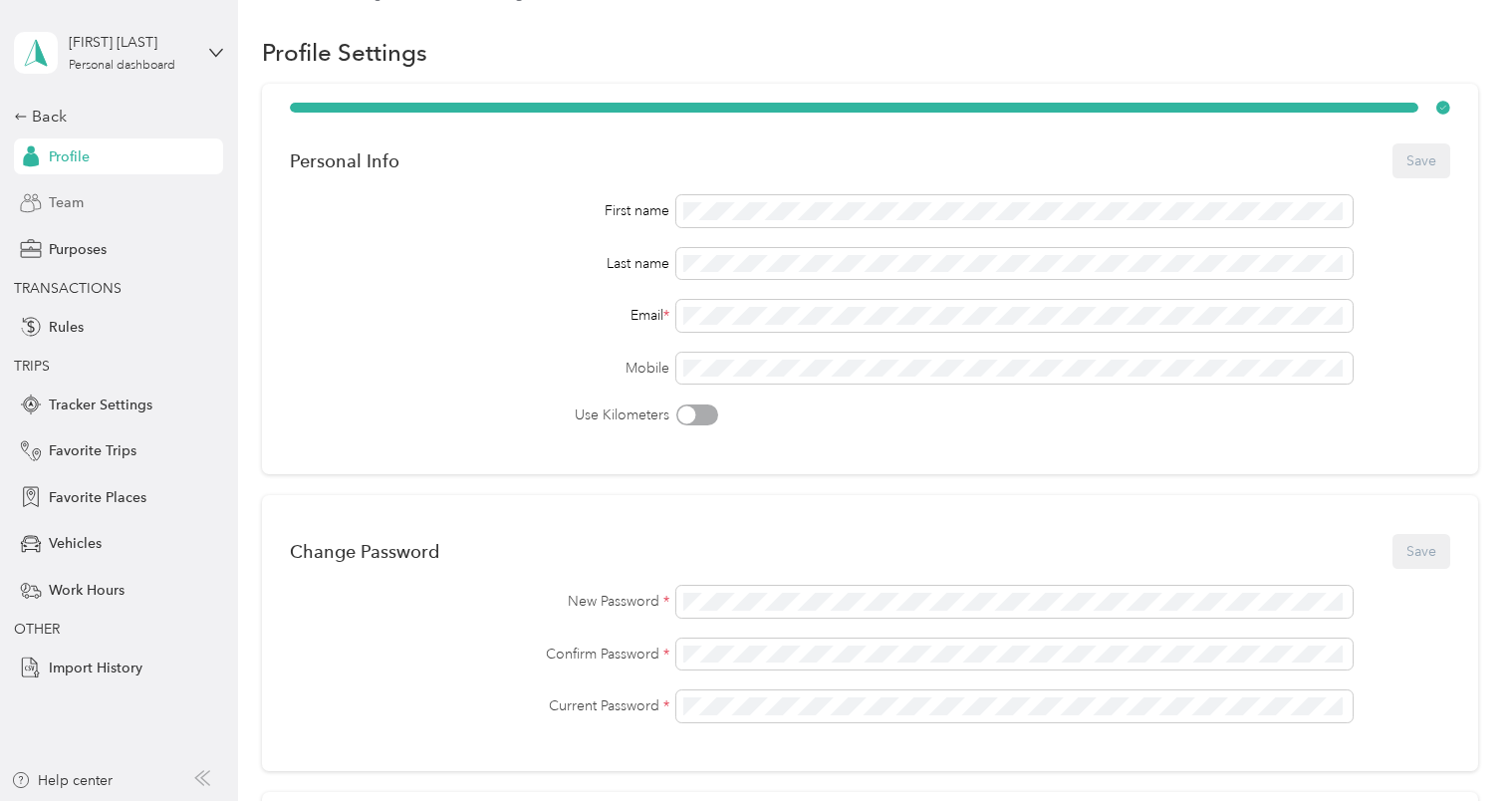 click on "Team" at bounding box center [66, 202] 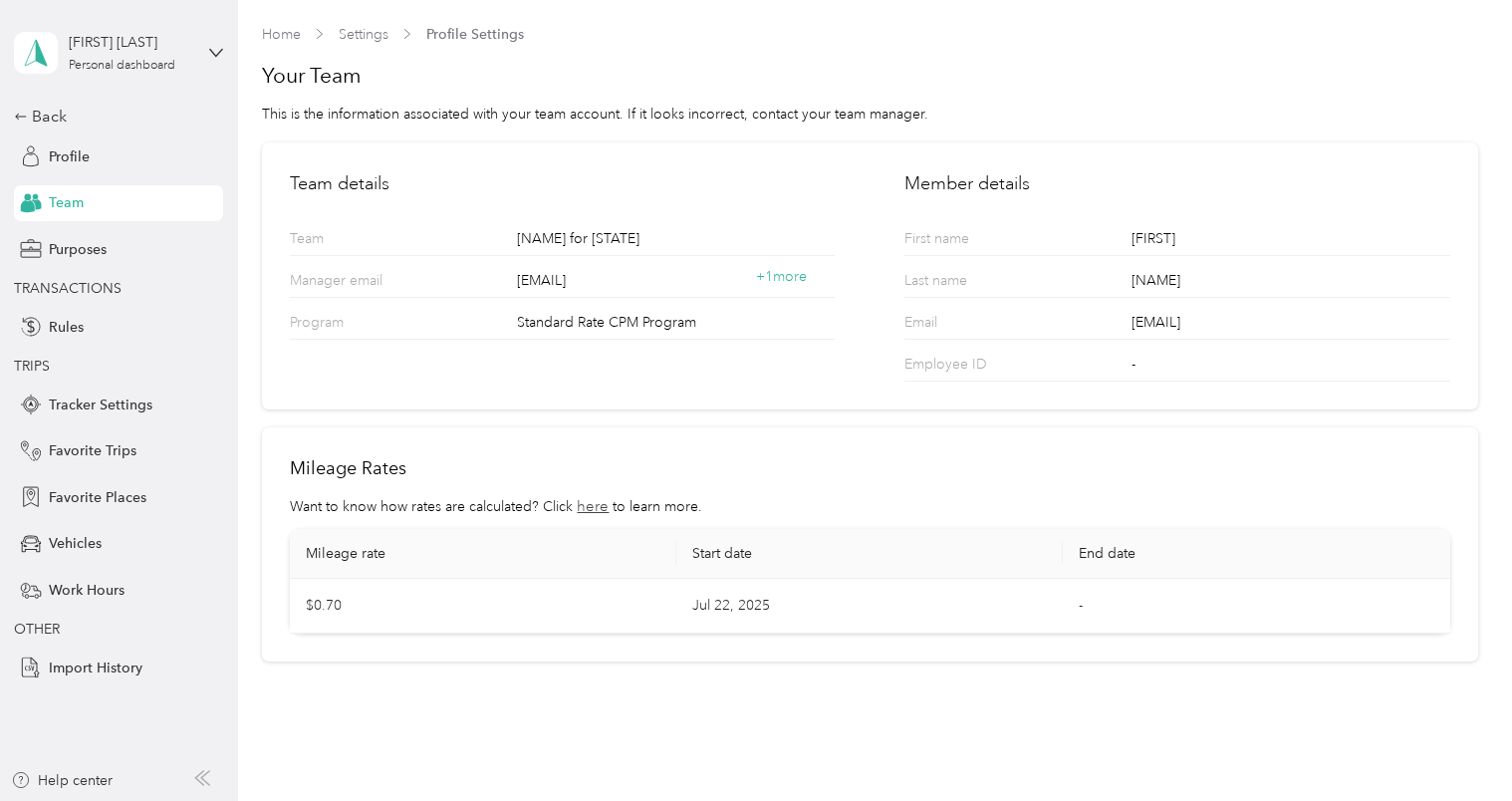 scroll, scrollTop: 15, scrollLeft: 0, axis: vertical 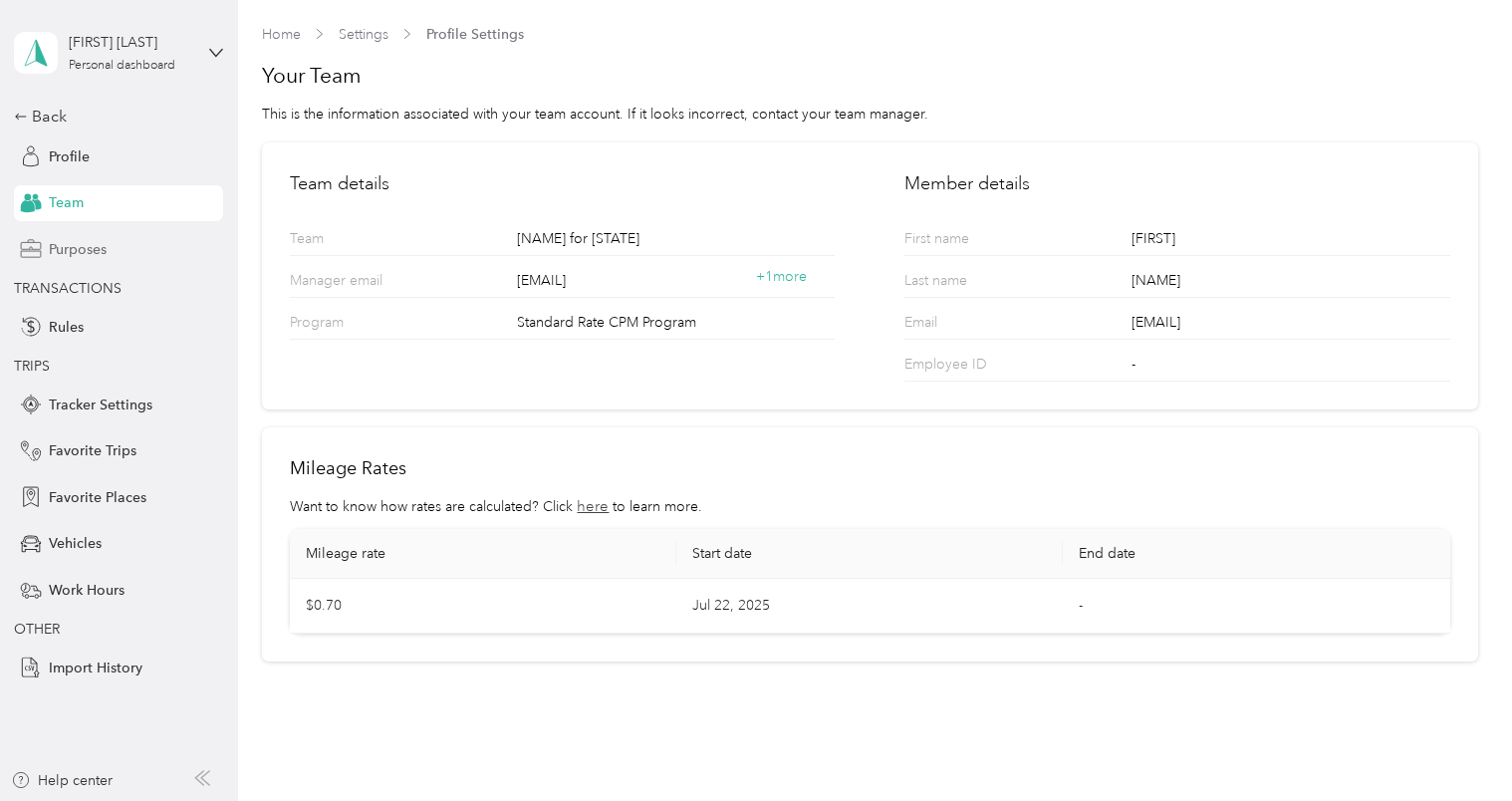 click on "Purposes" at bounding box center (78, 249) 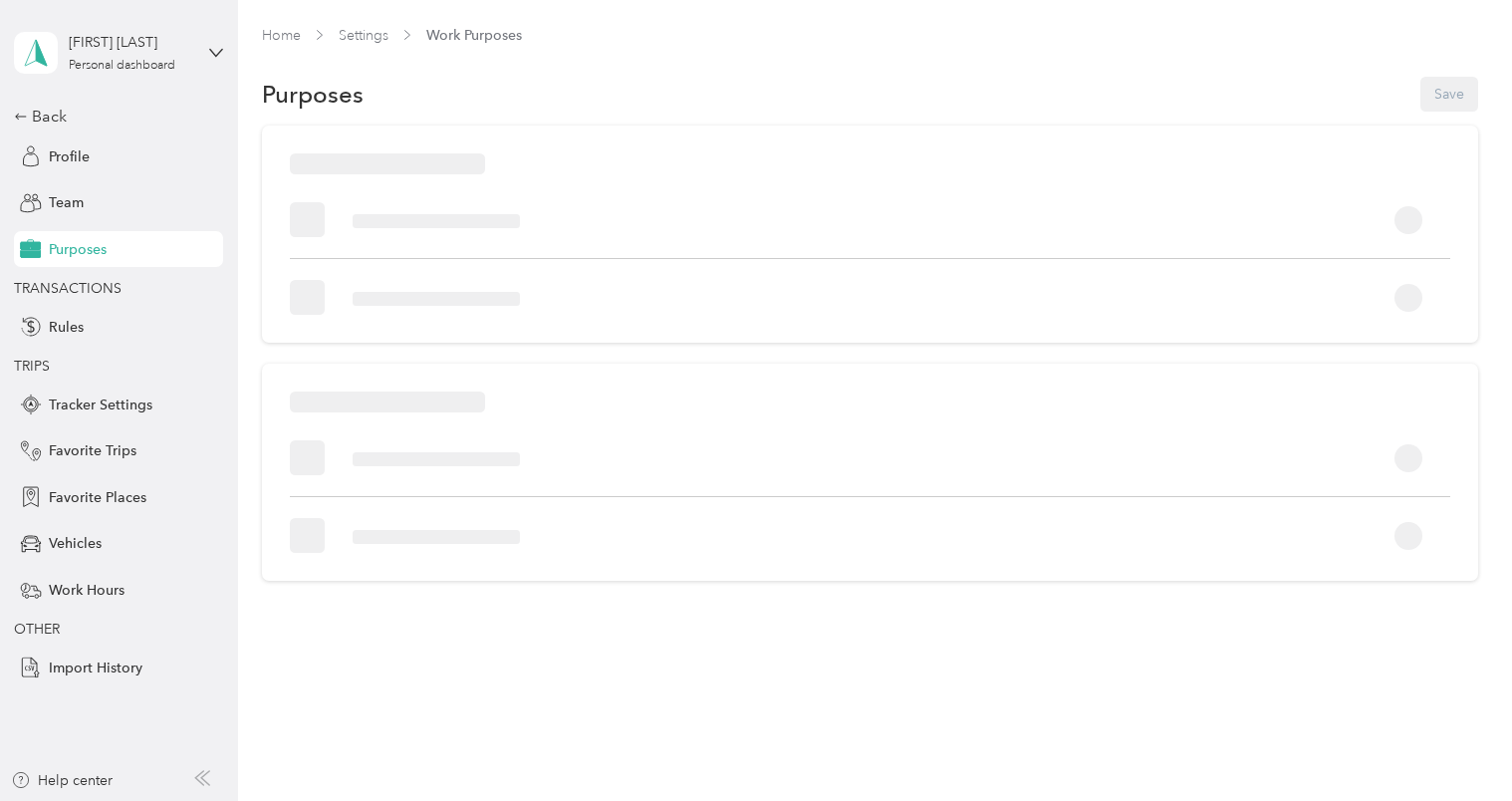 scroll, scrollTop: 0, scrollLeft: 0, axis: both 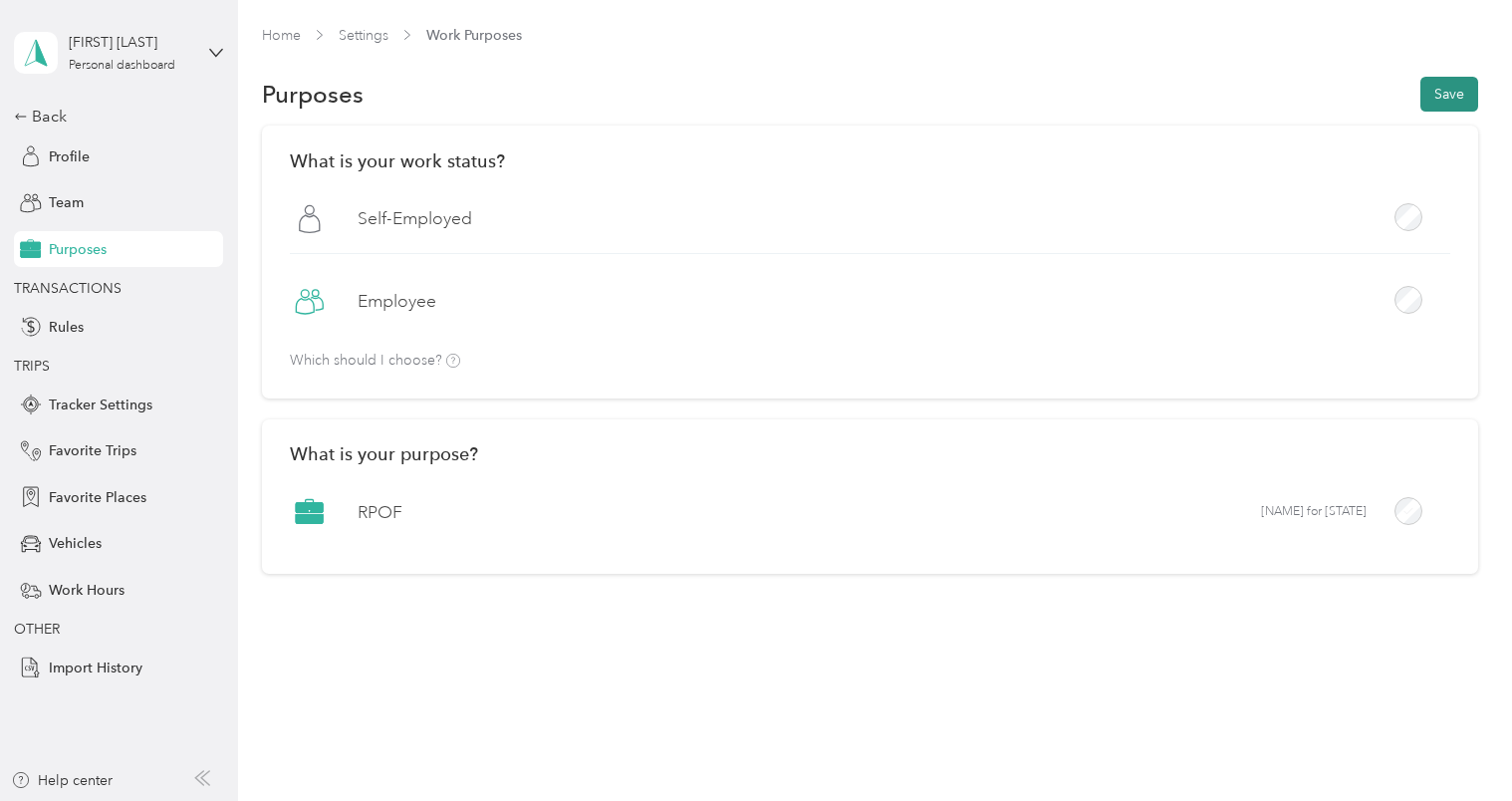 click on "Save" at bounding box center [1449, 94] 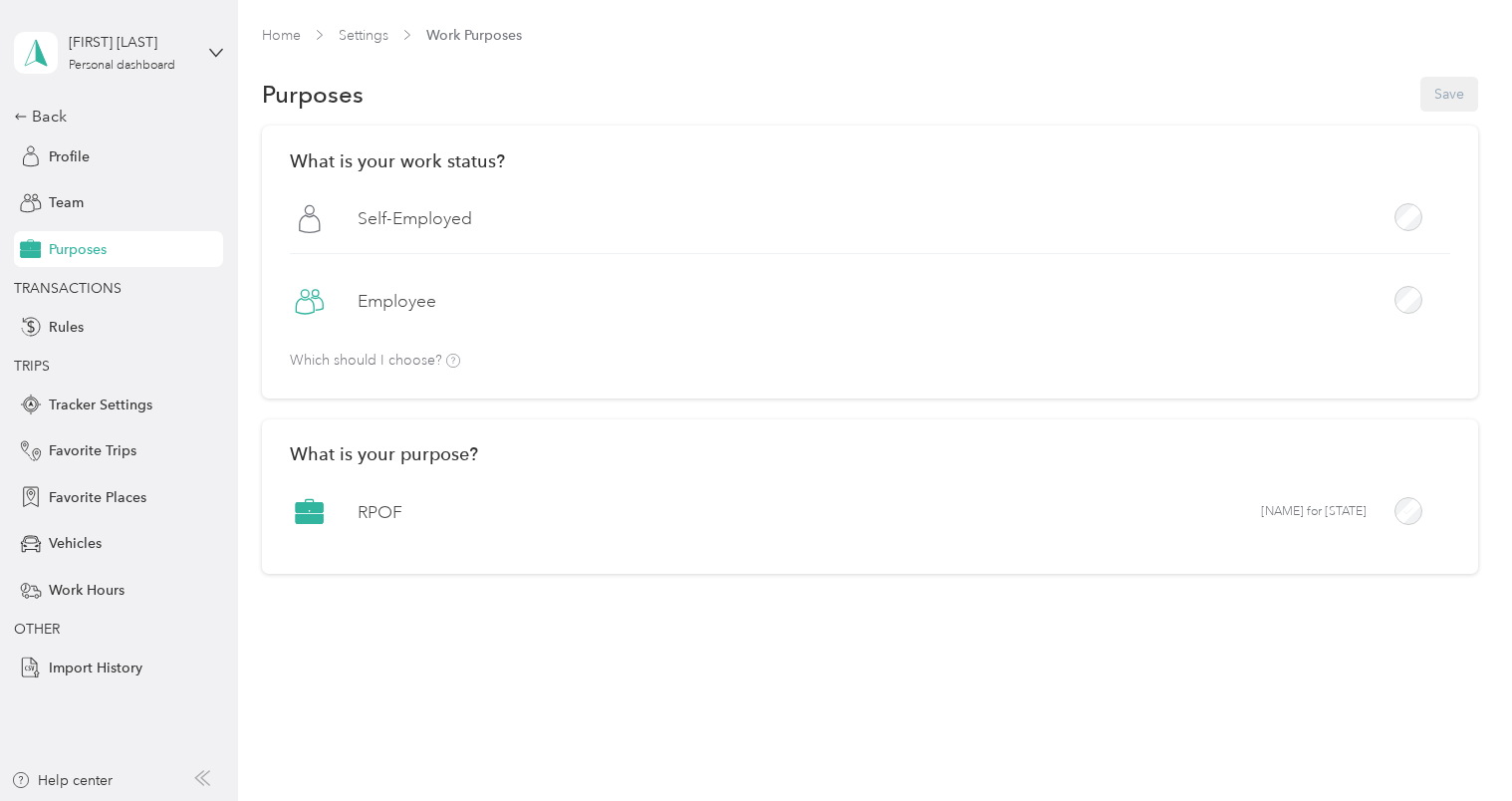 click on "TRANSACTIONS" at bounding box center [68, 288] 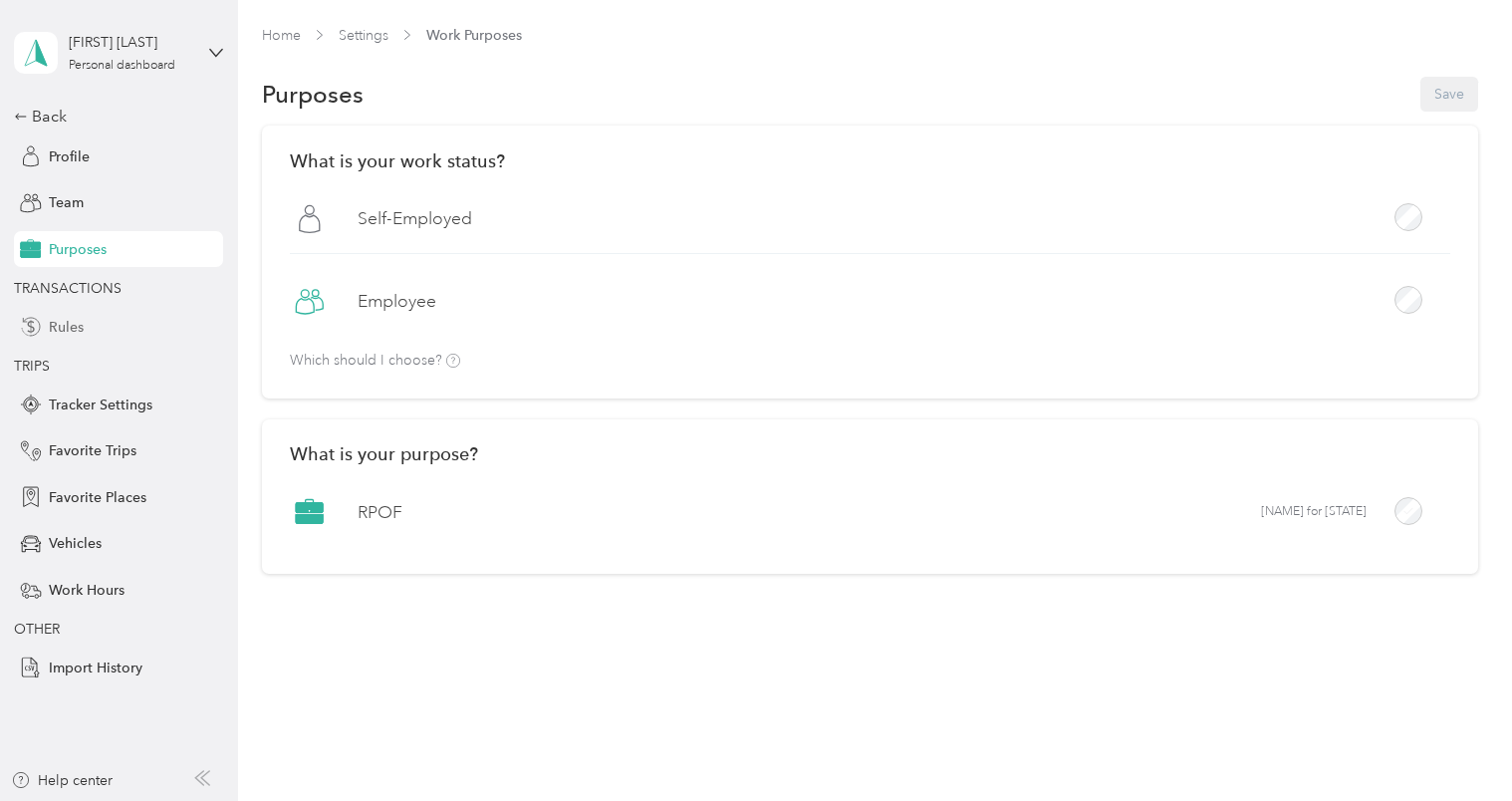 click on "Rules" at bounding box center [66, 327] 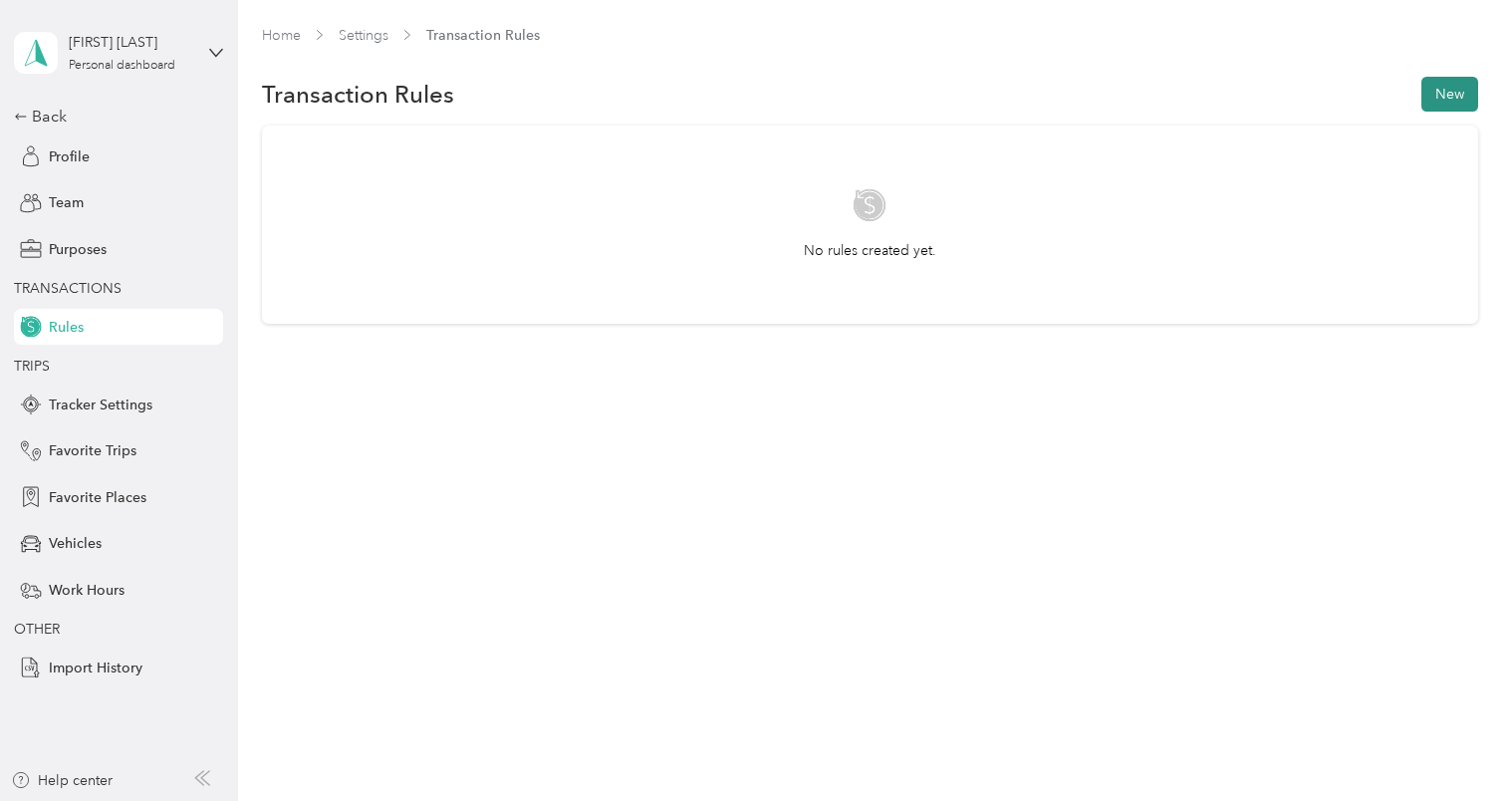 click on "New" at bounding box center [1449, 94] 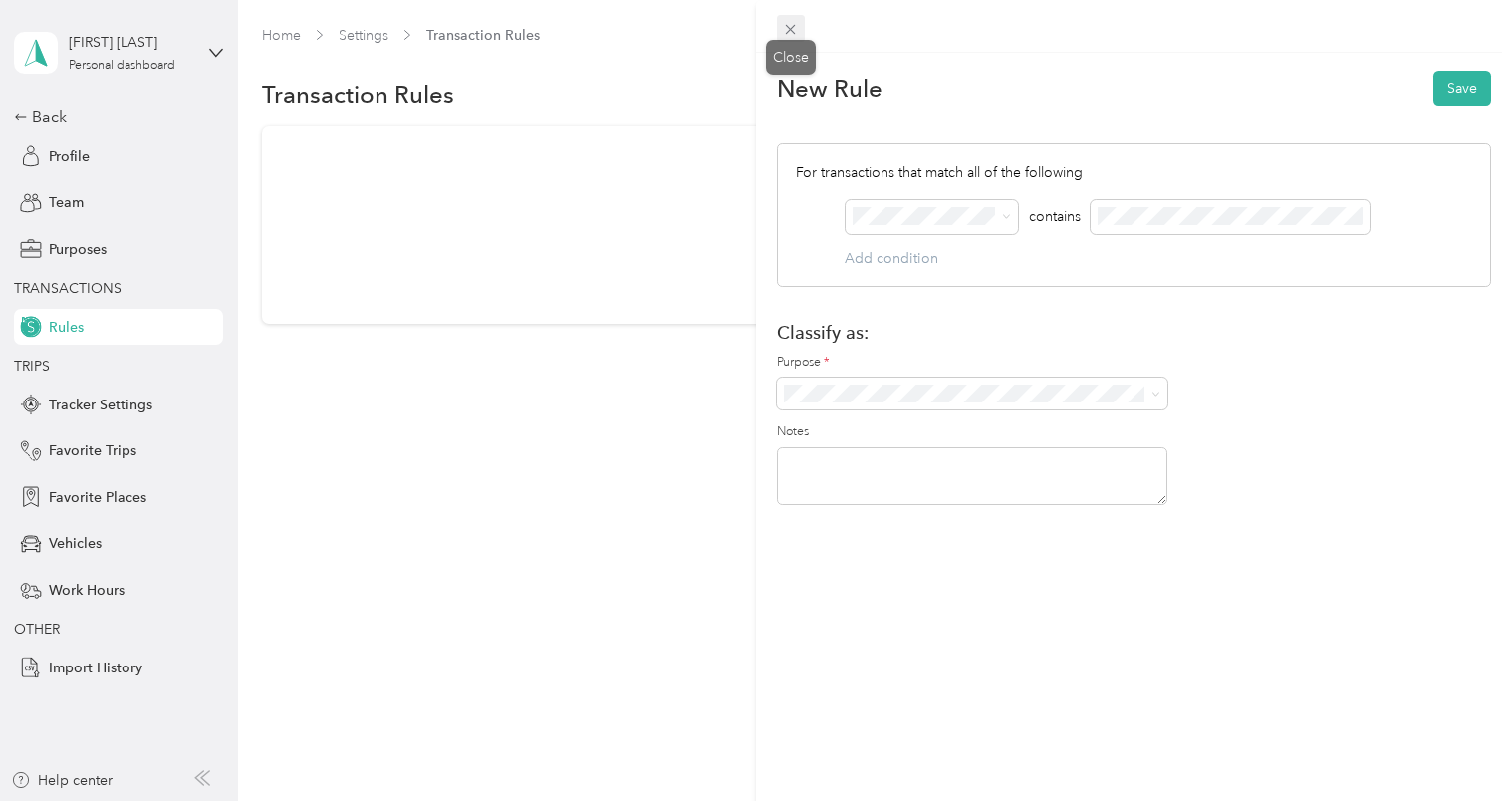 click 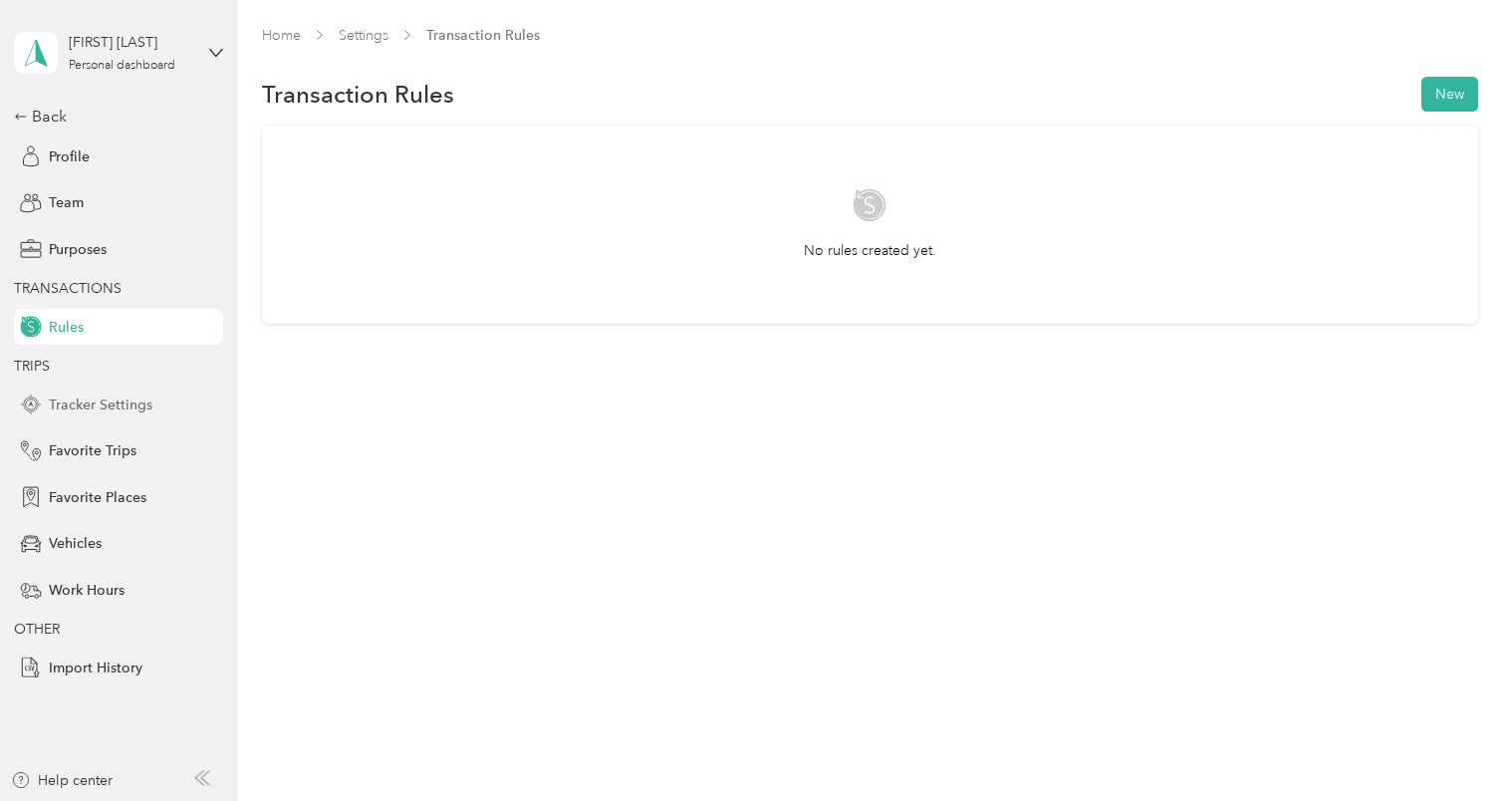 click on "Tracker Settings" at bounding box center [101, 404] 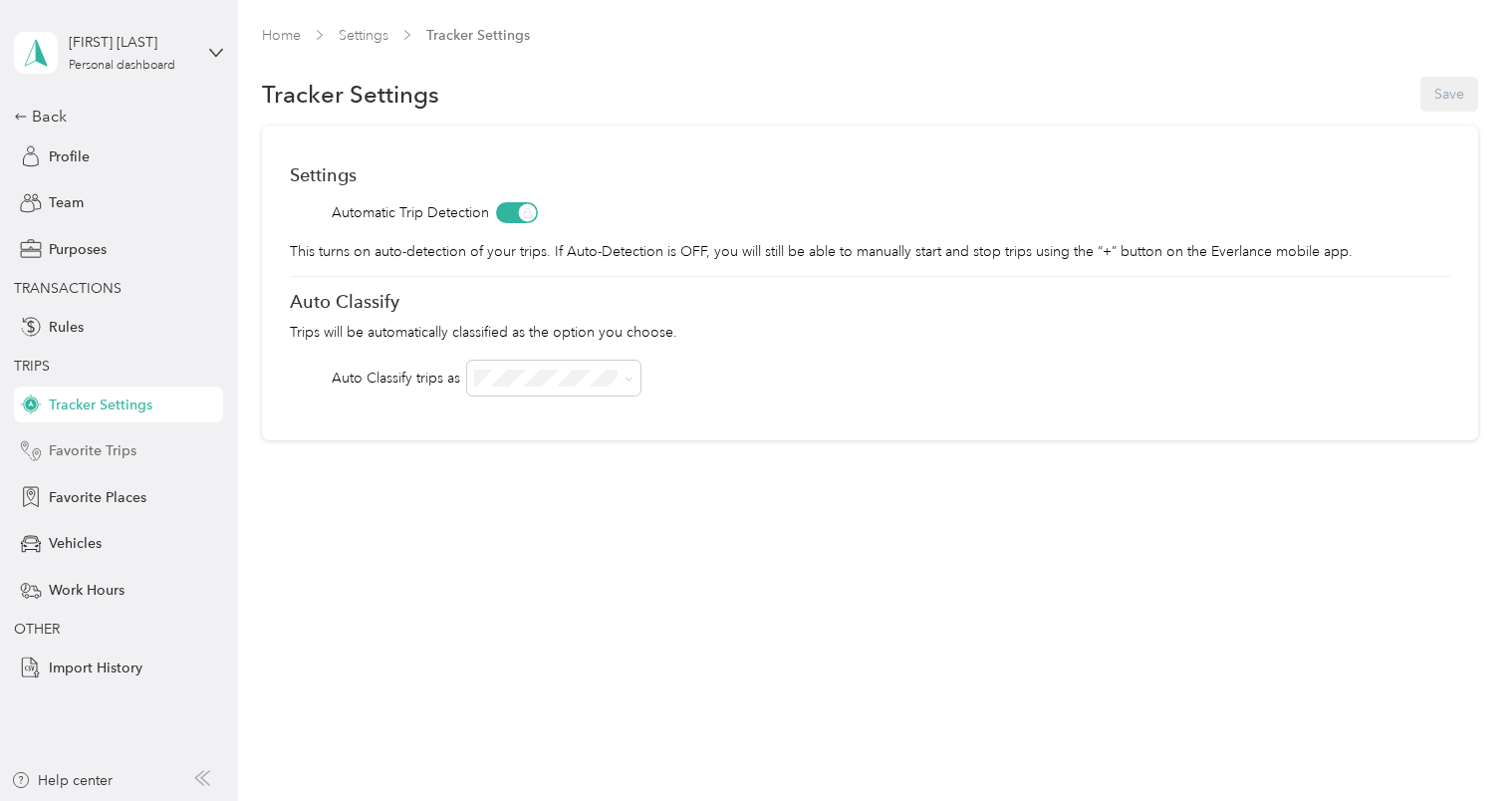 click on "Favorite Trips" at bounding box center [93, 450] 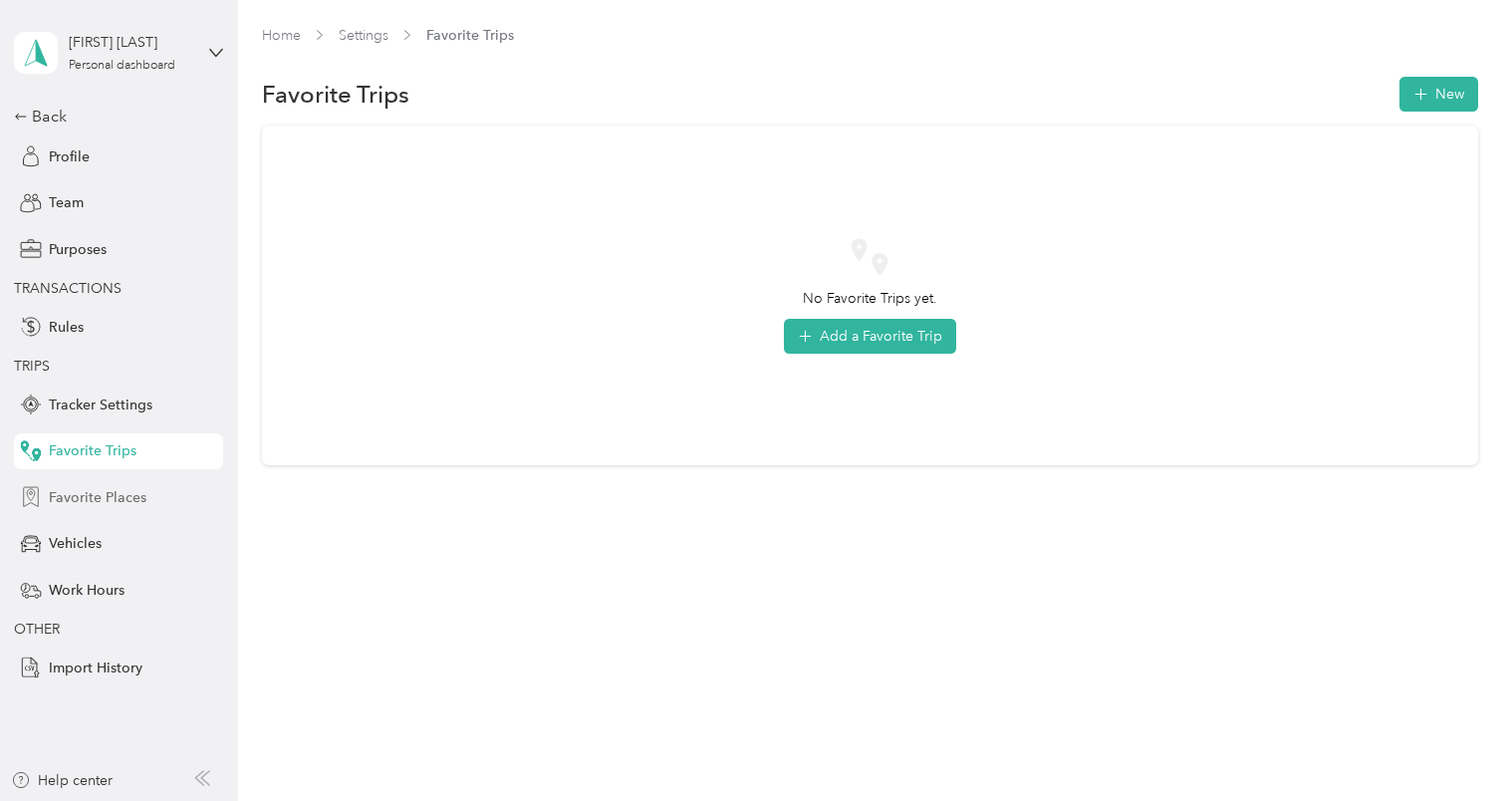 click on "Favorite Places" at bounding box center (98, 497) 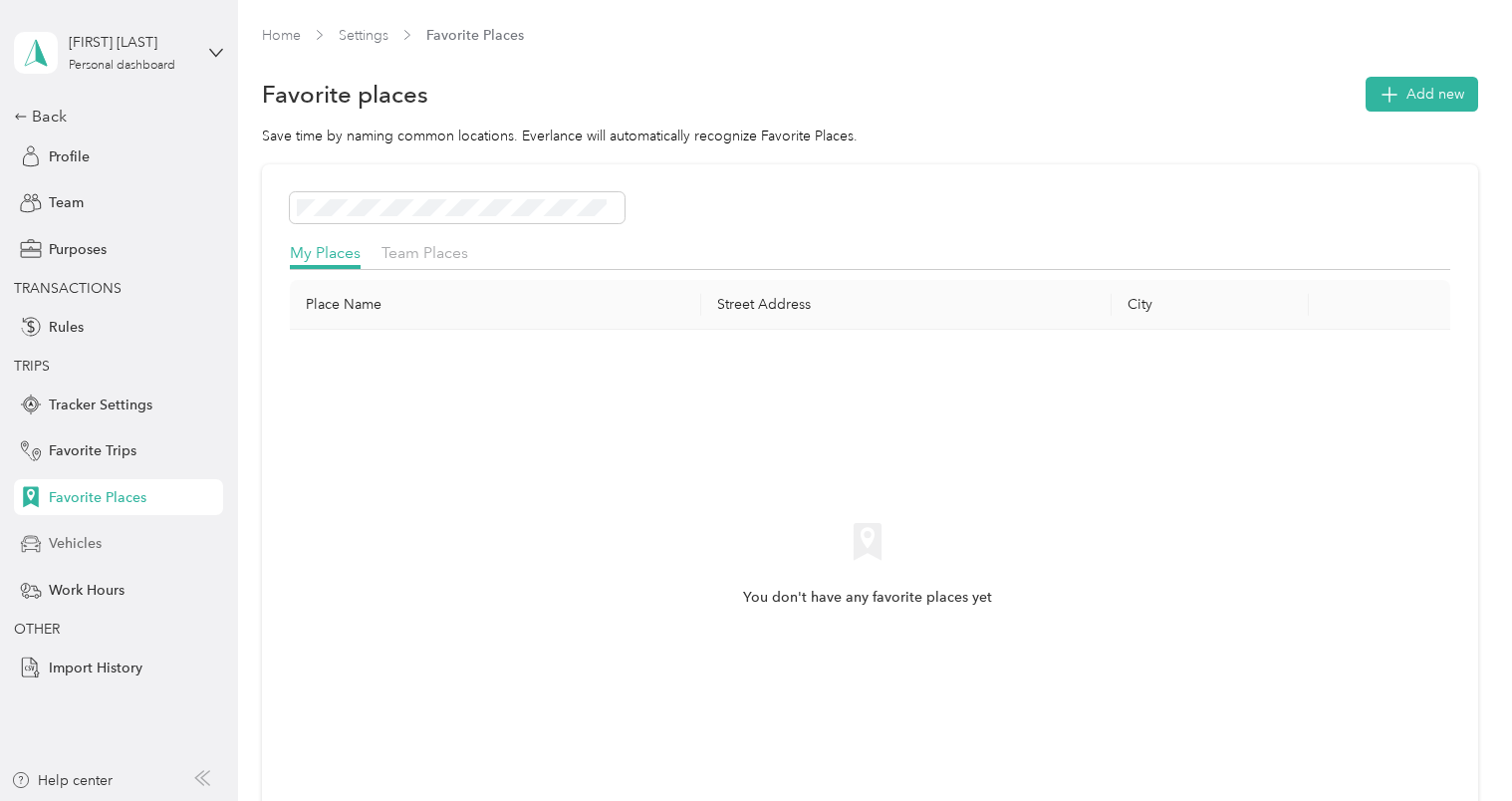 click on "Vehicles" at bounding box center [119, 544] 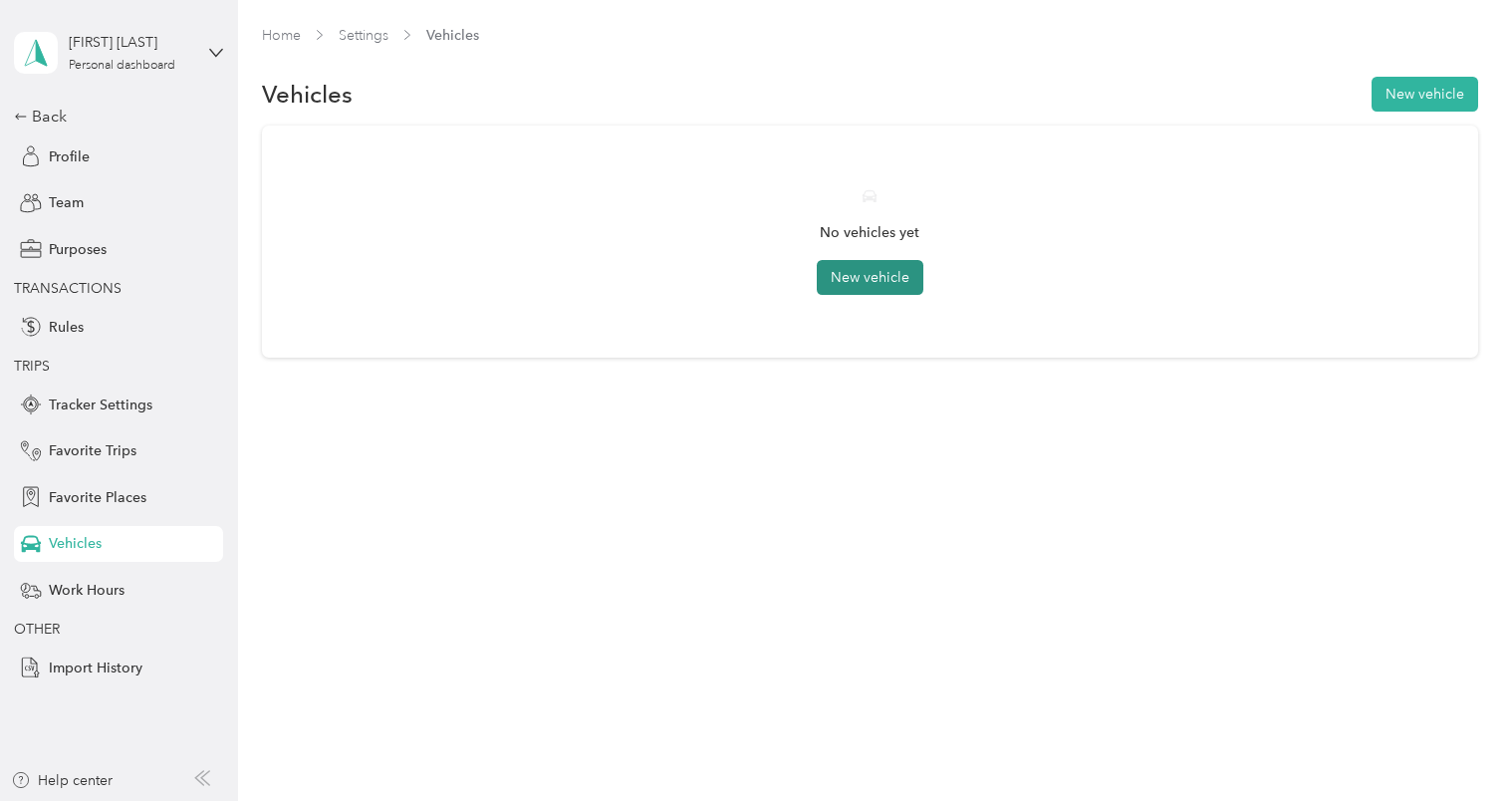 click on "New vehicle" at bounding box center [870, 277] 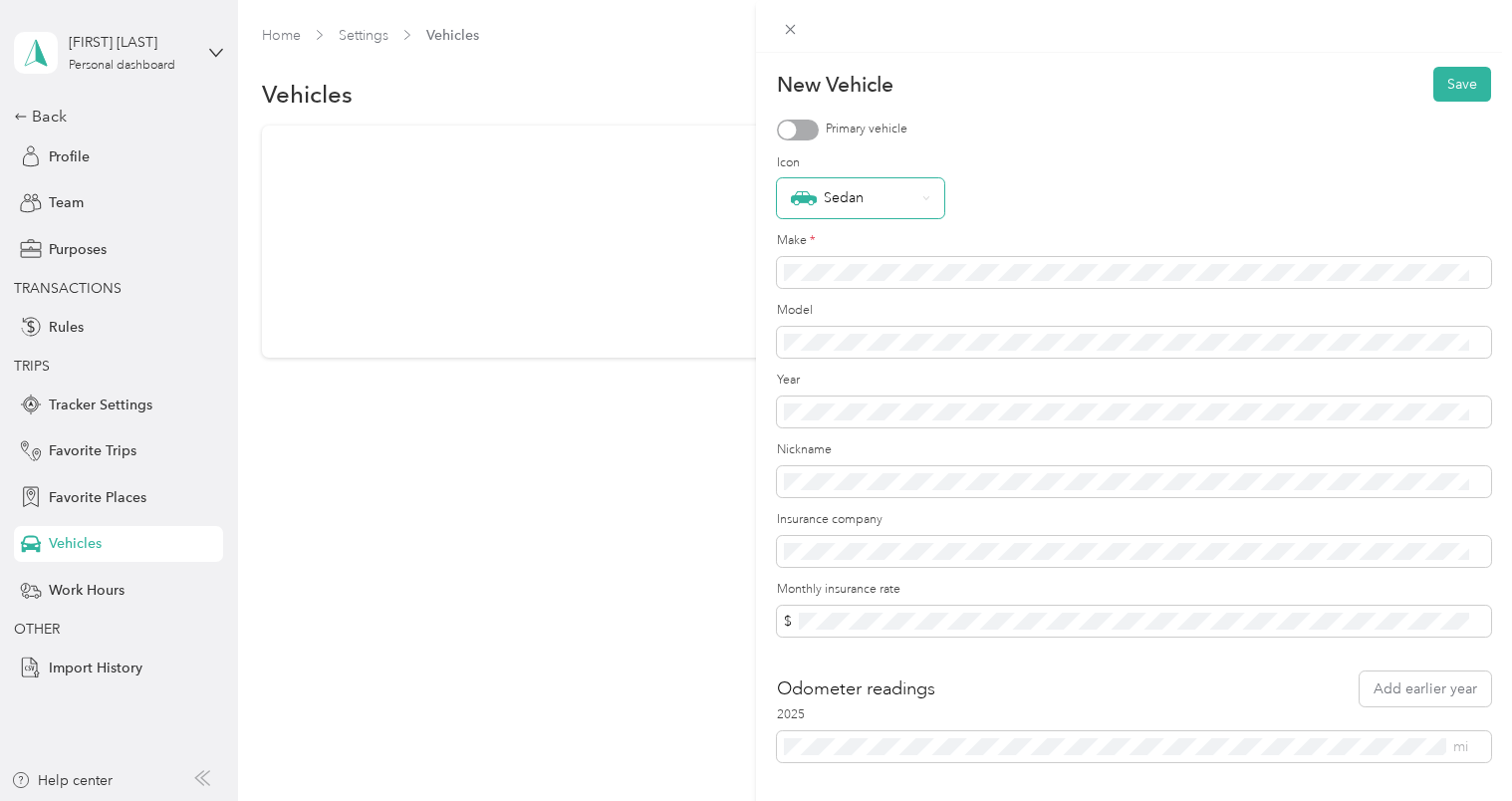 click on "Sedan" at bounding box center [853, 198] 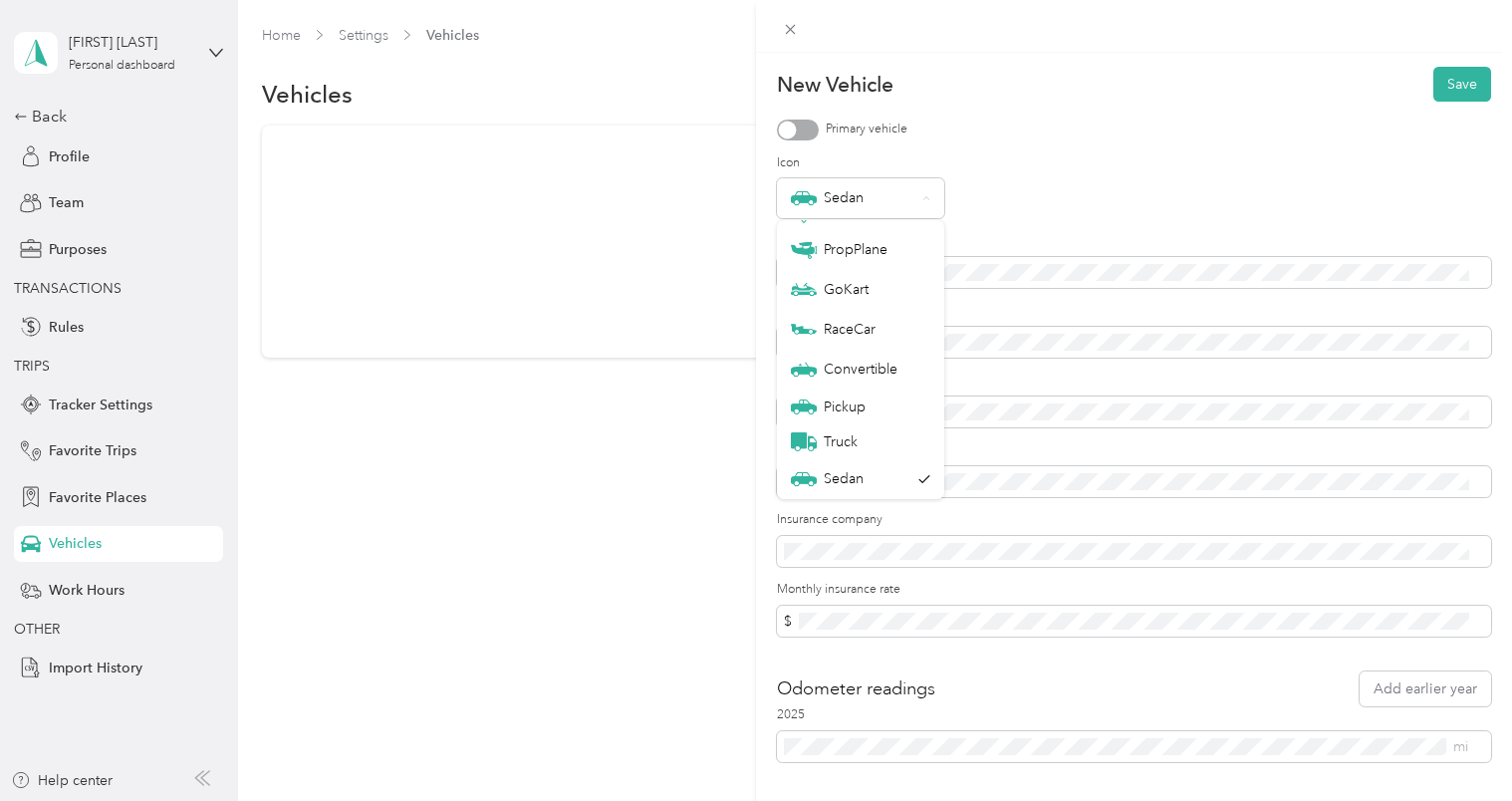 scroll, scrollTop: 0, scrollLeft: 0, axis: both 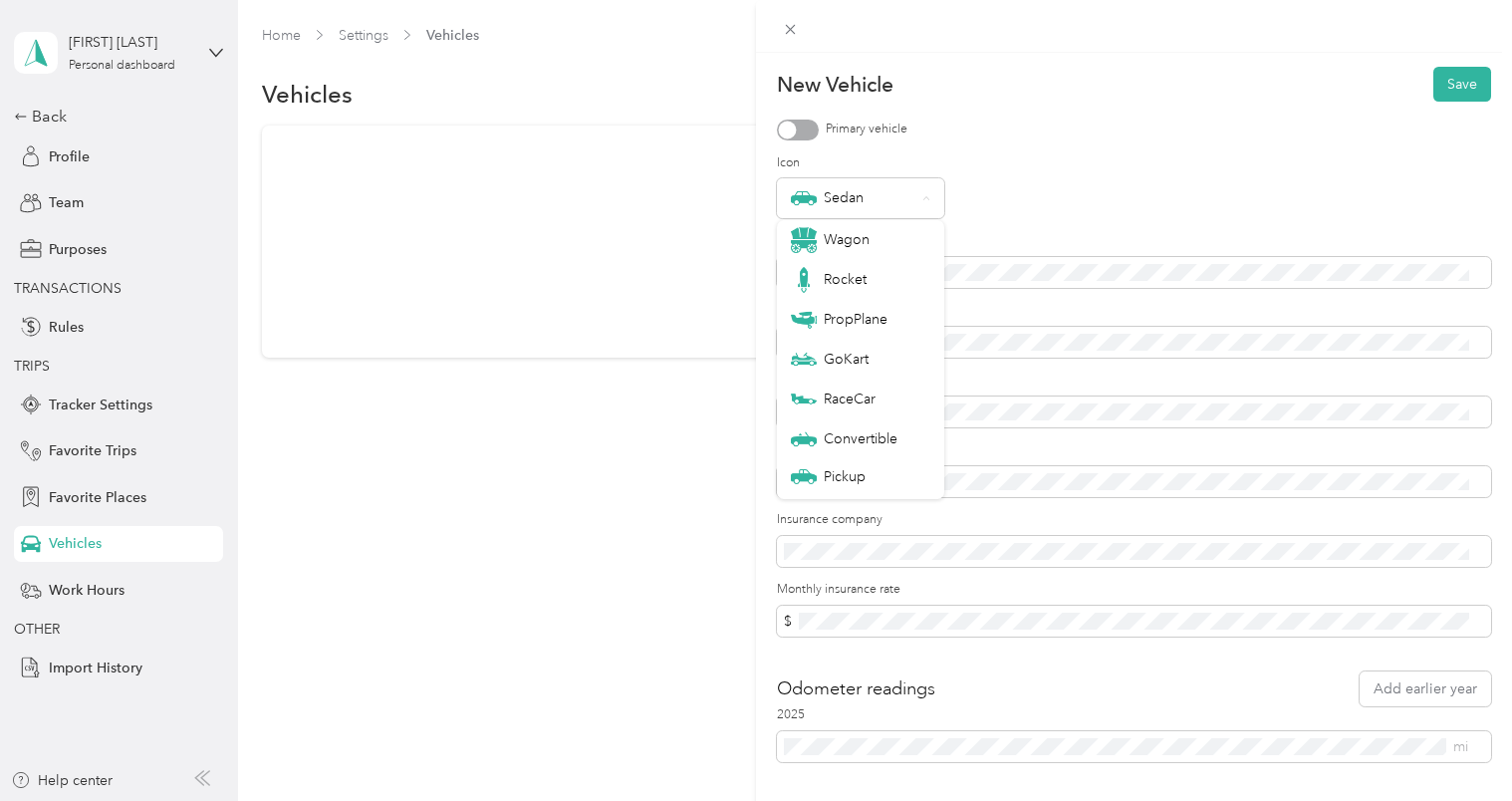 click on "Sedan" at bounding box center (1134, 198) 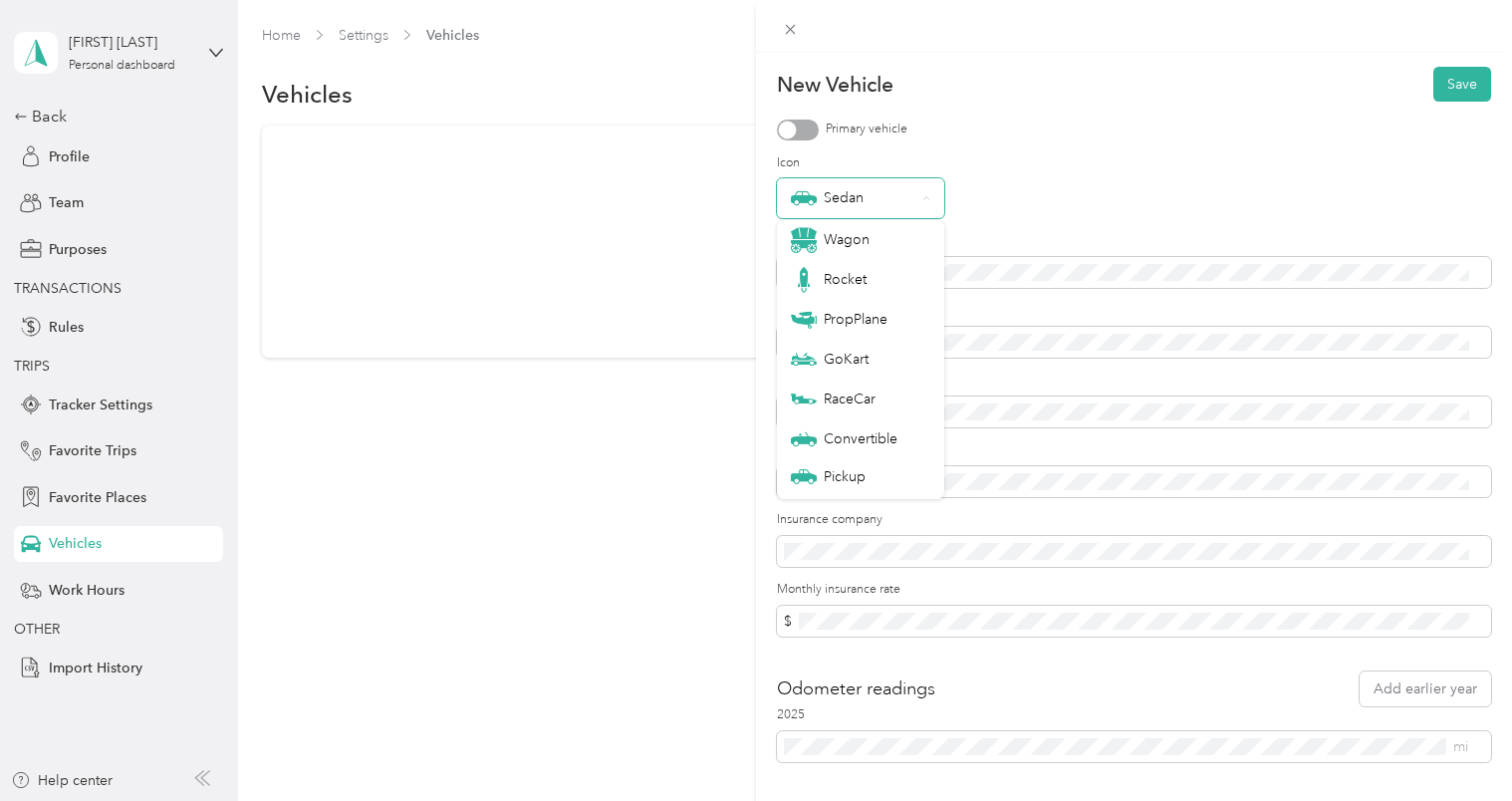 click on "Sedan" at bounding box center (861, 198) 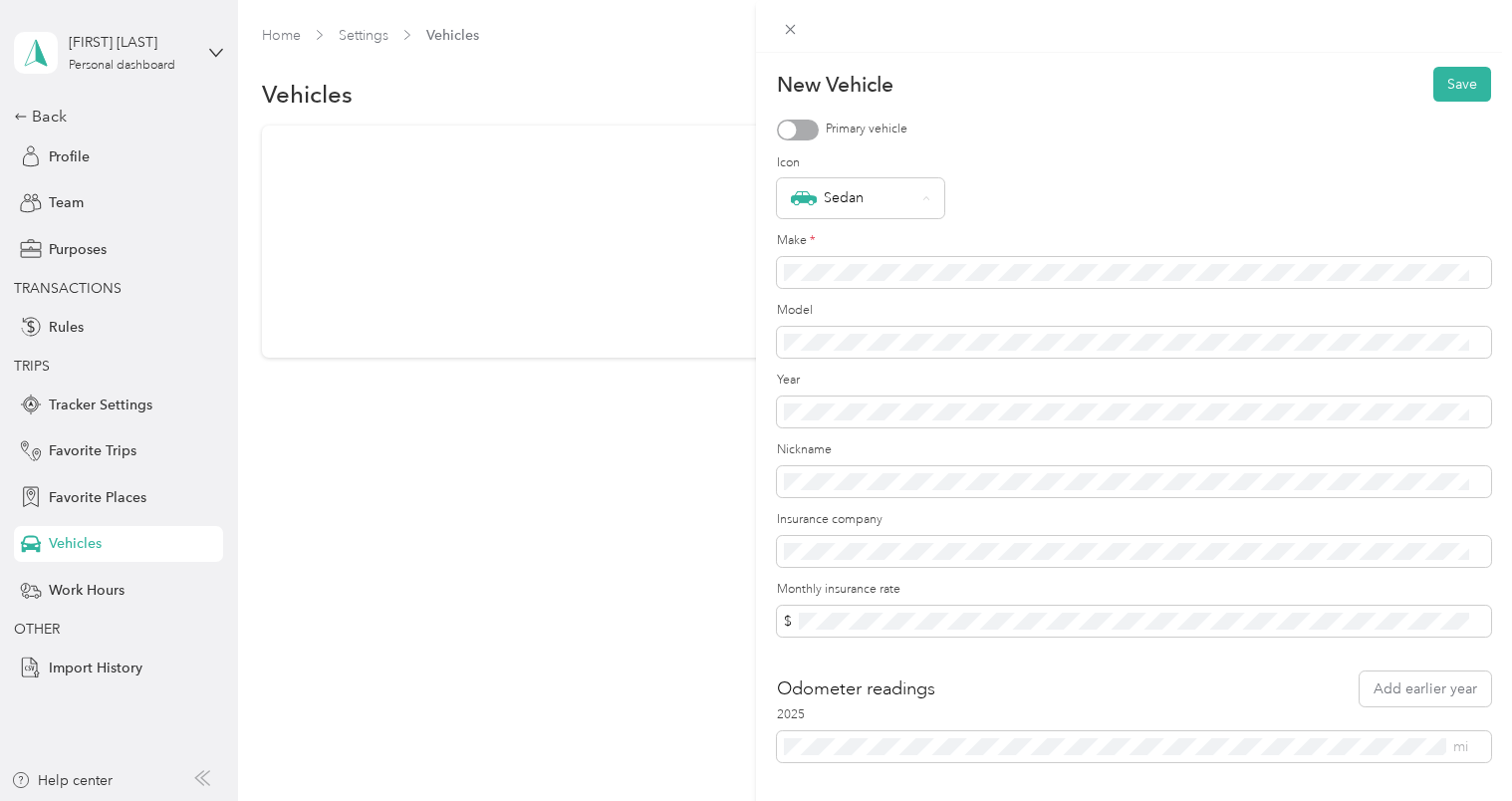 click on "Primary vehicle" at bounding box center [1134, 130] 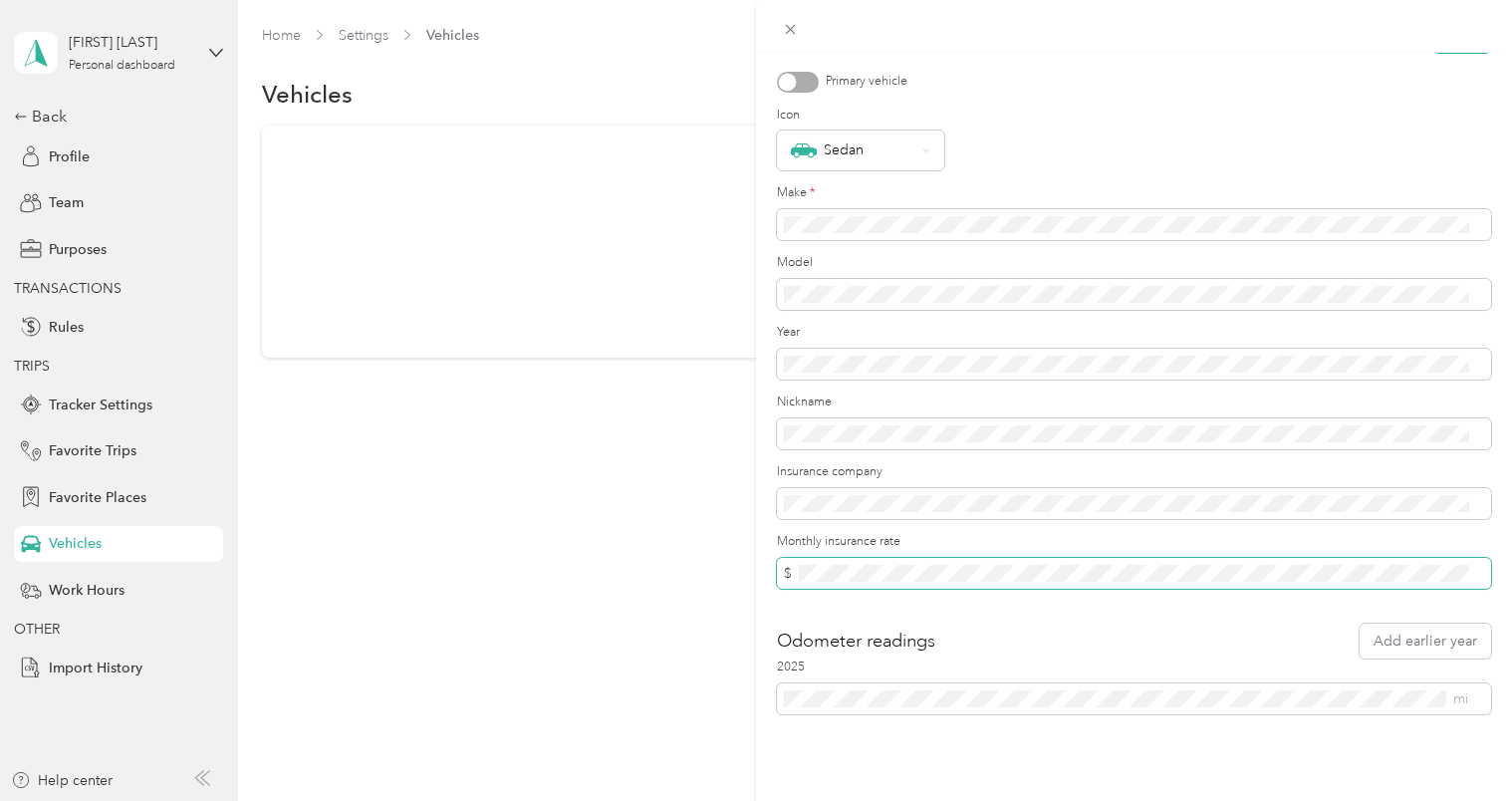 scroll, scrollTop: 63, scrollLeft: 0, axis: vertical 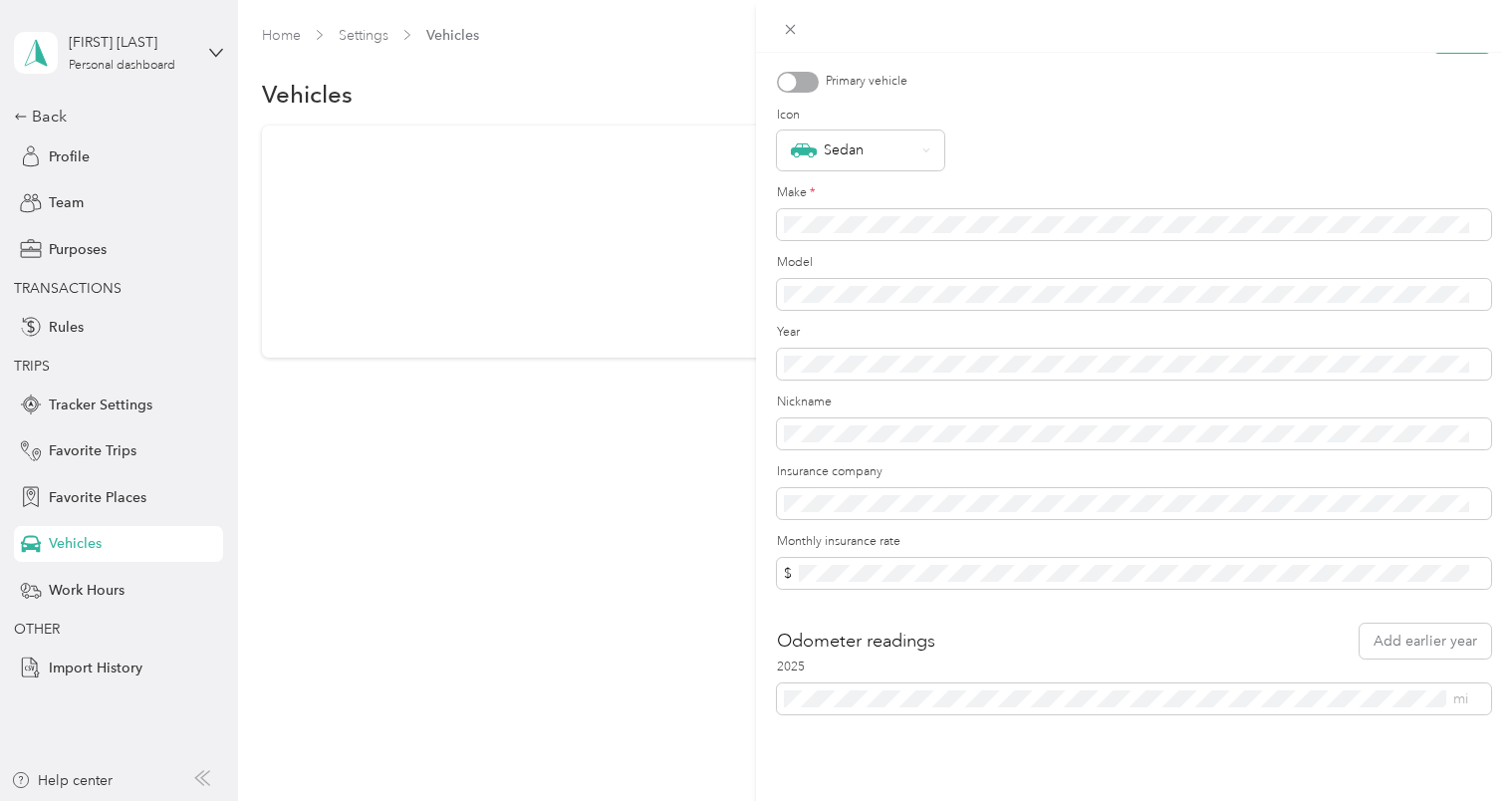 click at bounding box center (798, 82) 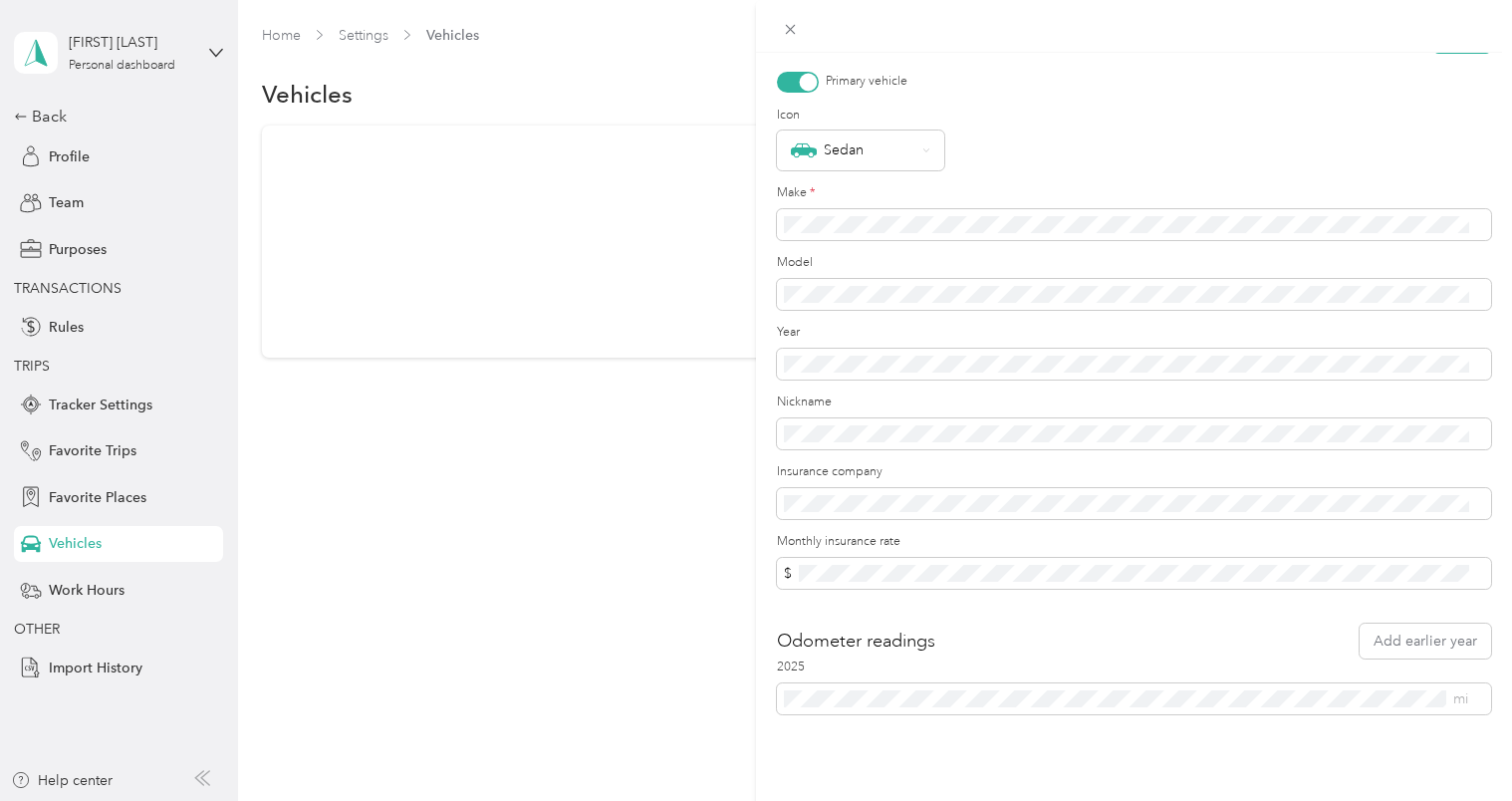 scroll, scrollTop: 0, scrollLeft: 0, axis: both 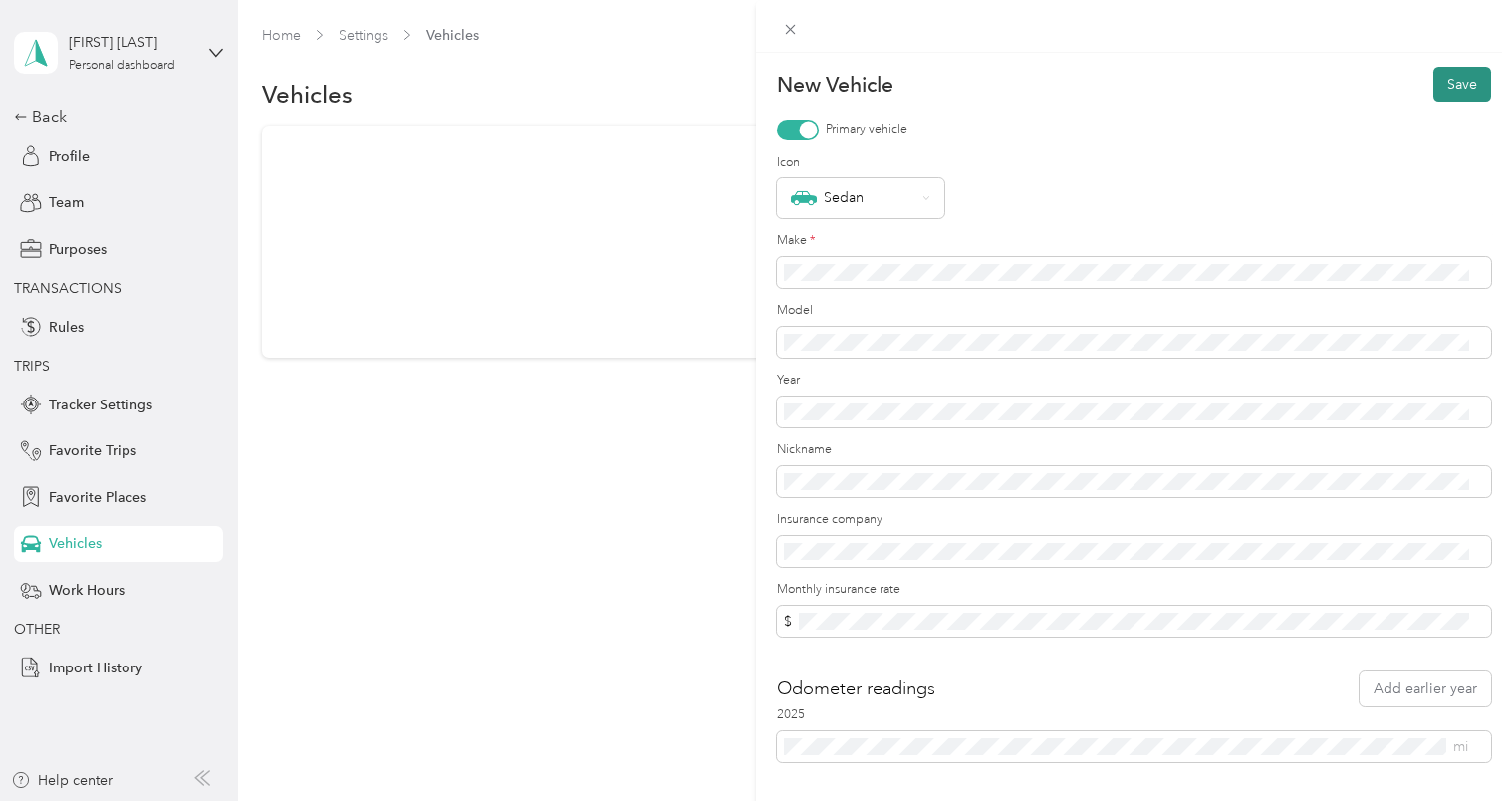 drag, startPoint x: 1436, startPoint y: 84, endPoint x: 1406, endPoint y: 94, distance: 31.622777 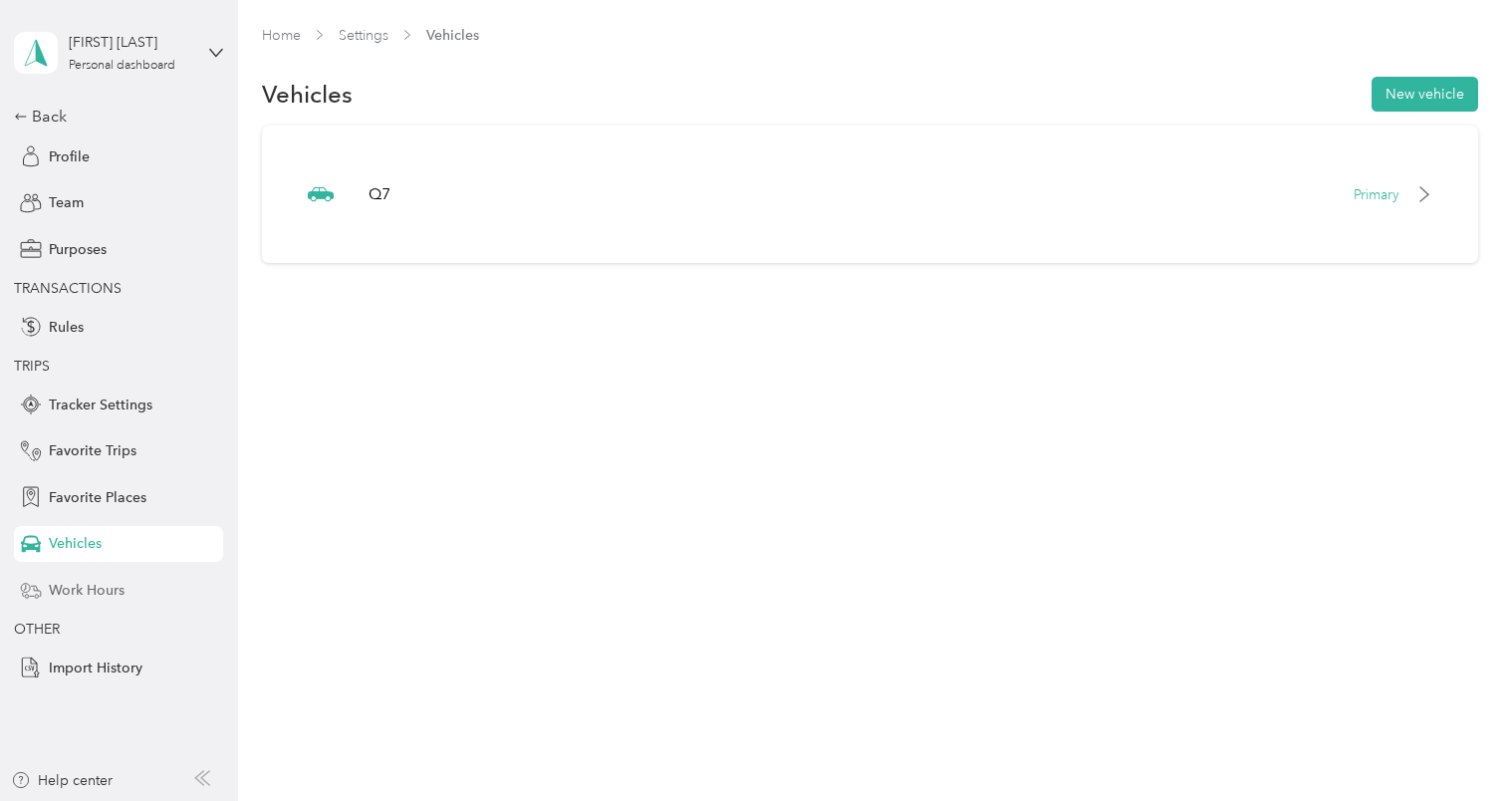 click on "Work Hours" at bounding box center (87, 590) 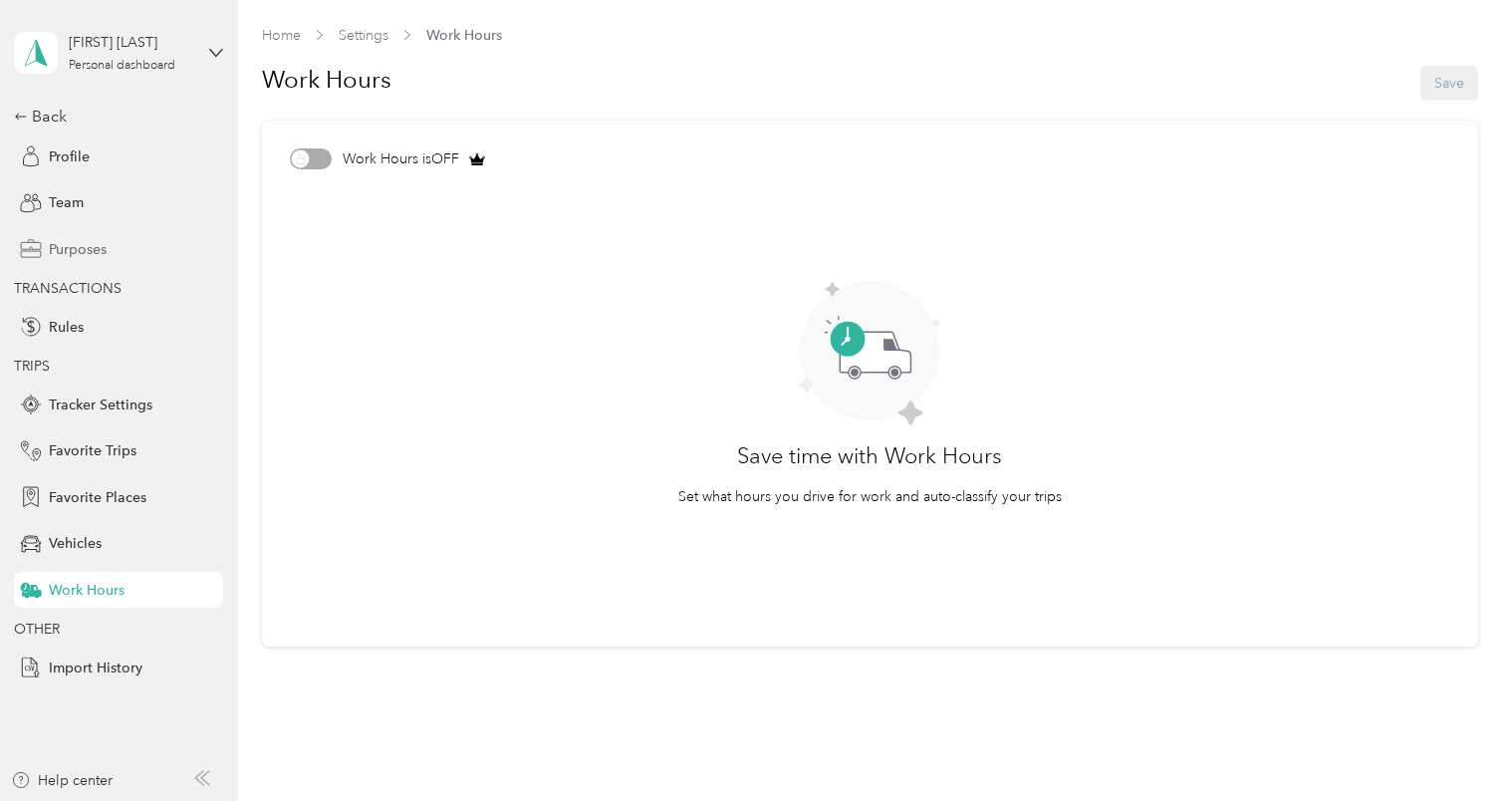 click on "Purposes" at bounding box center [78, 249] 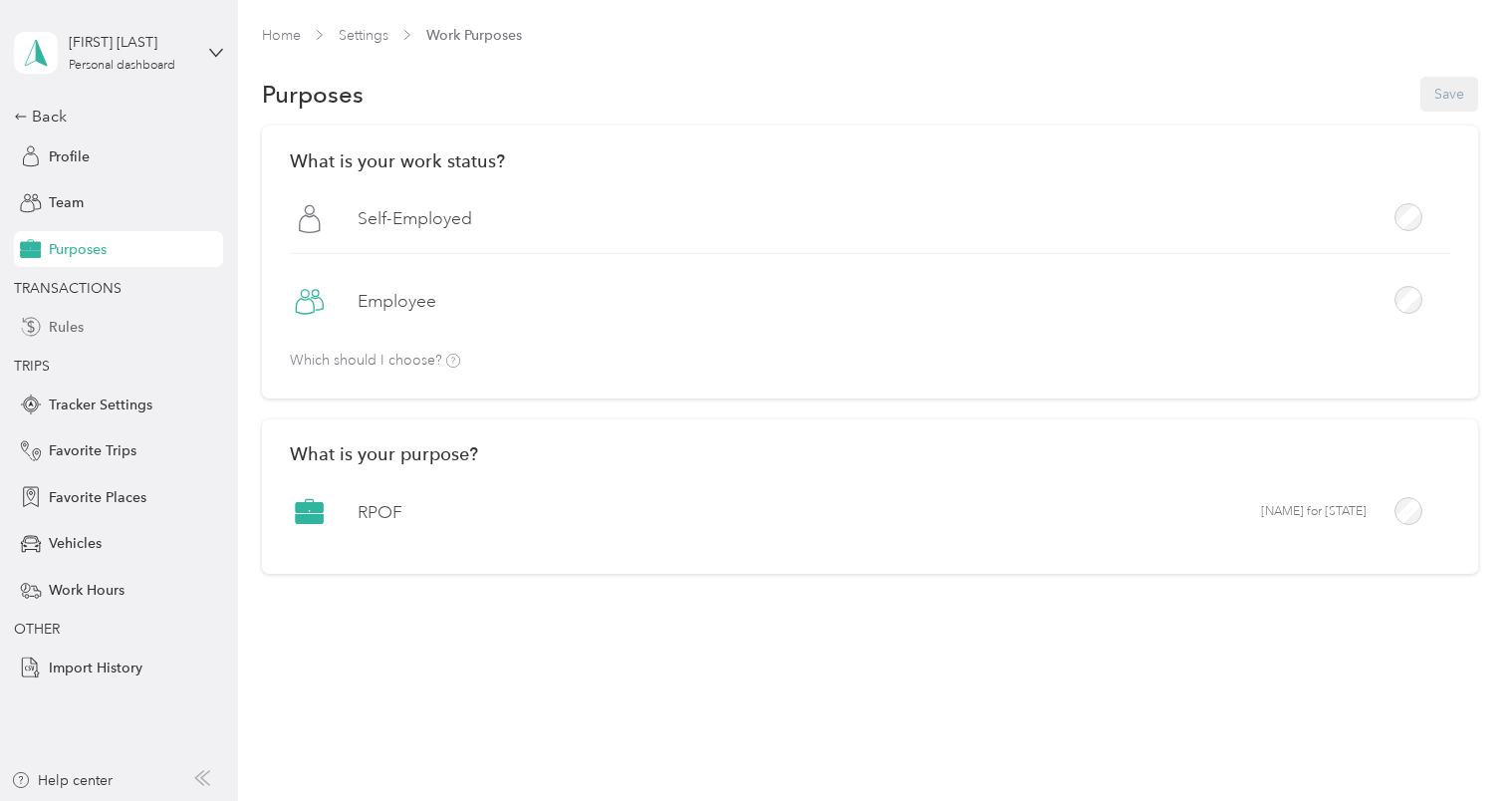 click on "Rules" at bounding box center (66, 327) 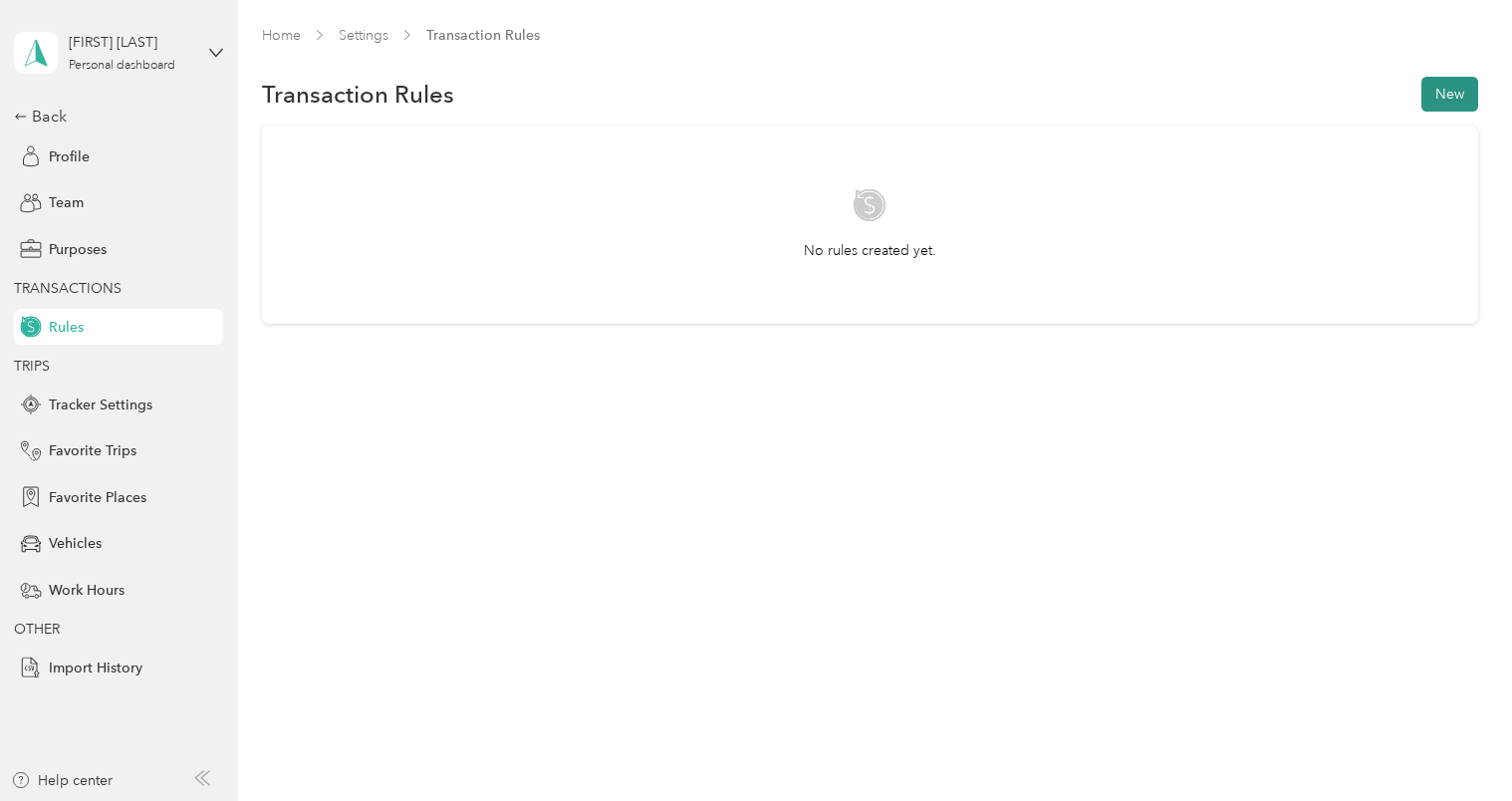 click on "New" at bounding box center [1449, 94] 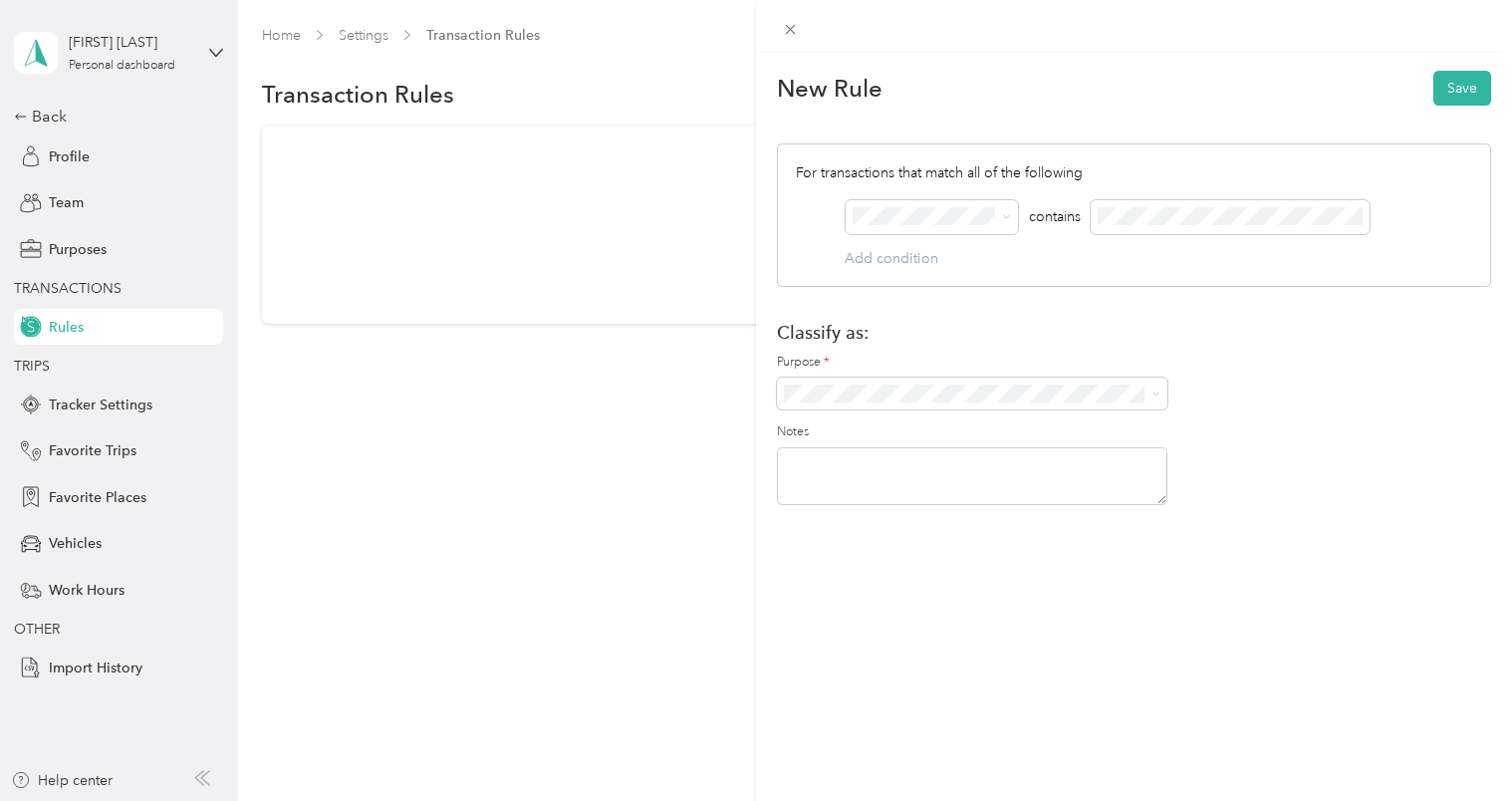 click on "Expense" at bounding box center (932, 285) 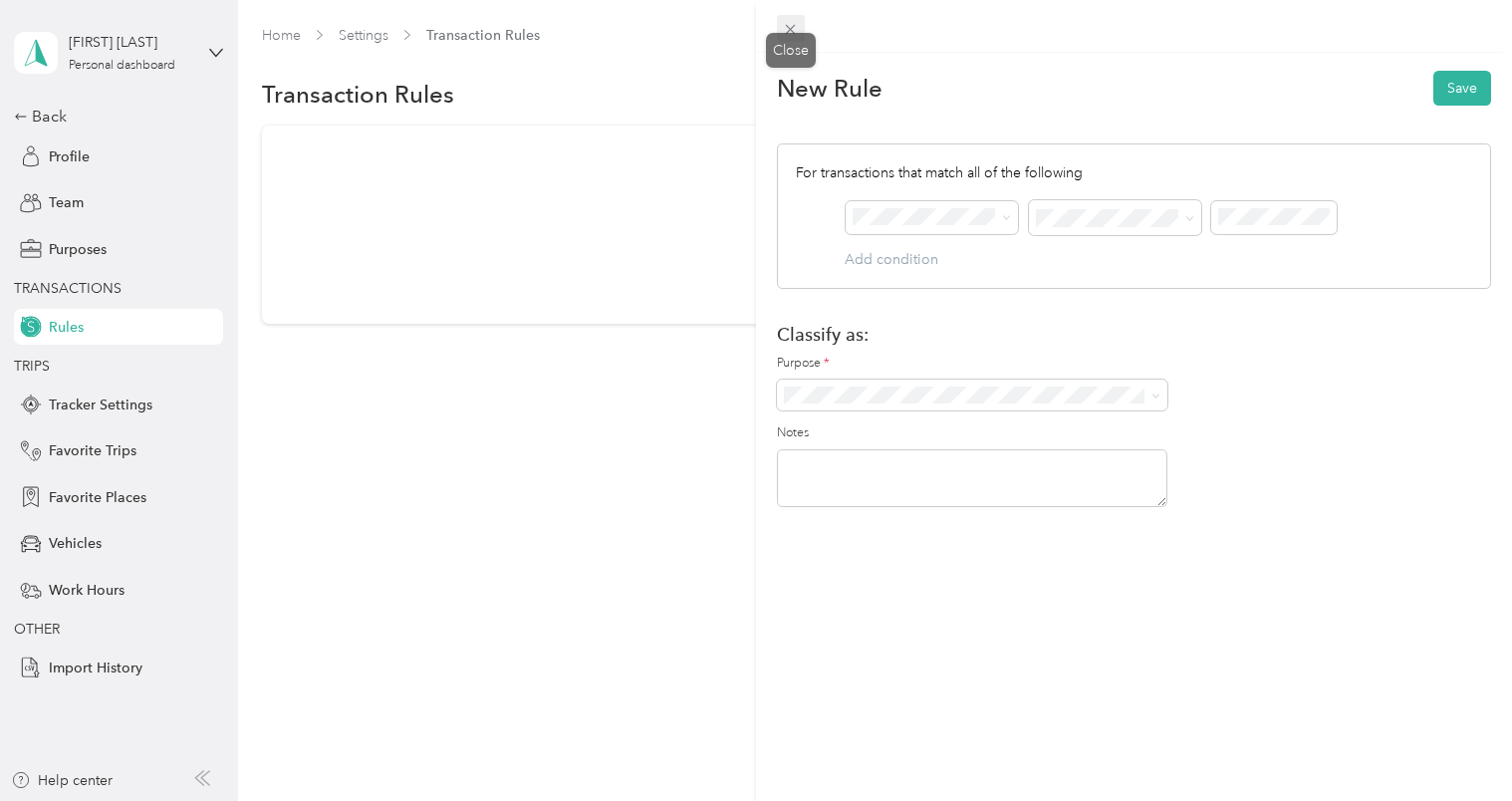 click at bounding box center (791, 29) 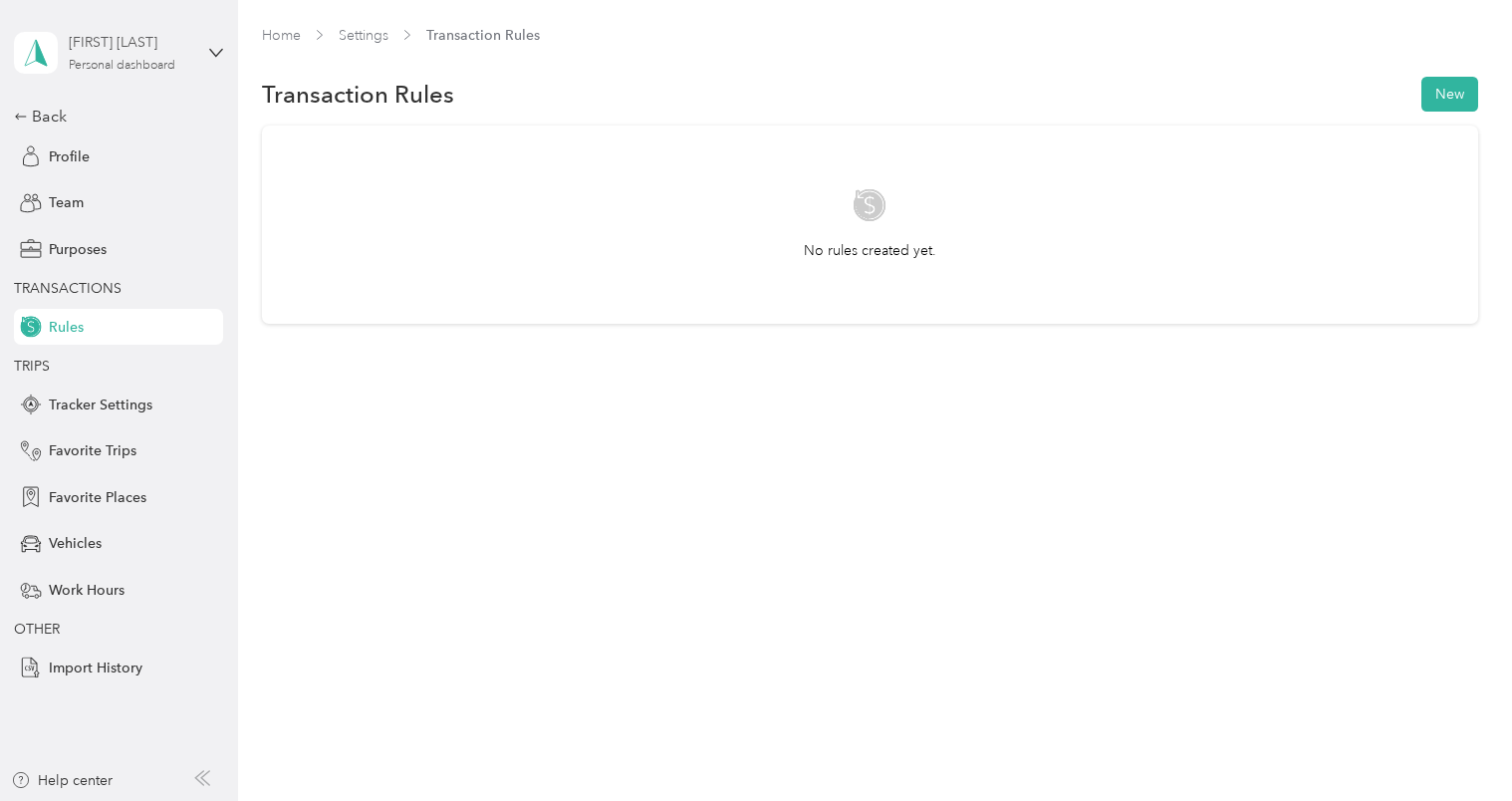 click on "Personal dashboard" at bounding box center [122, 66] 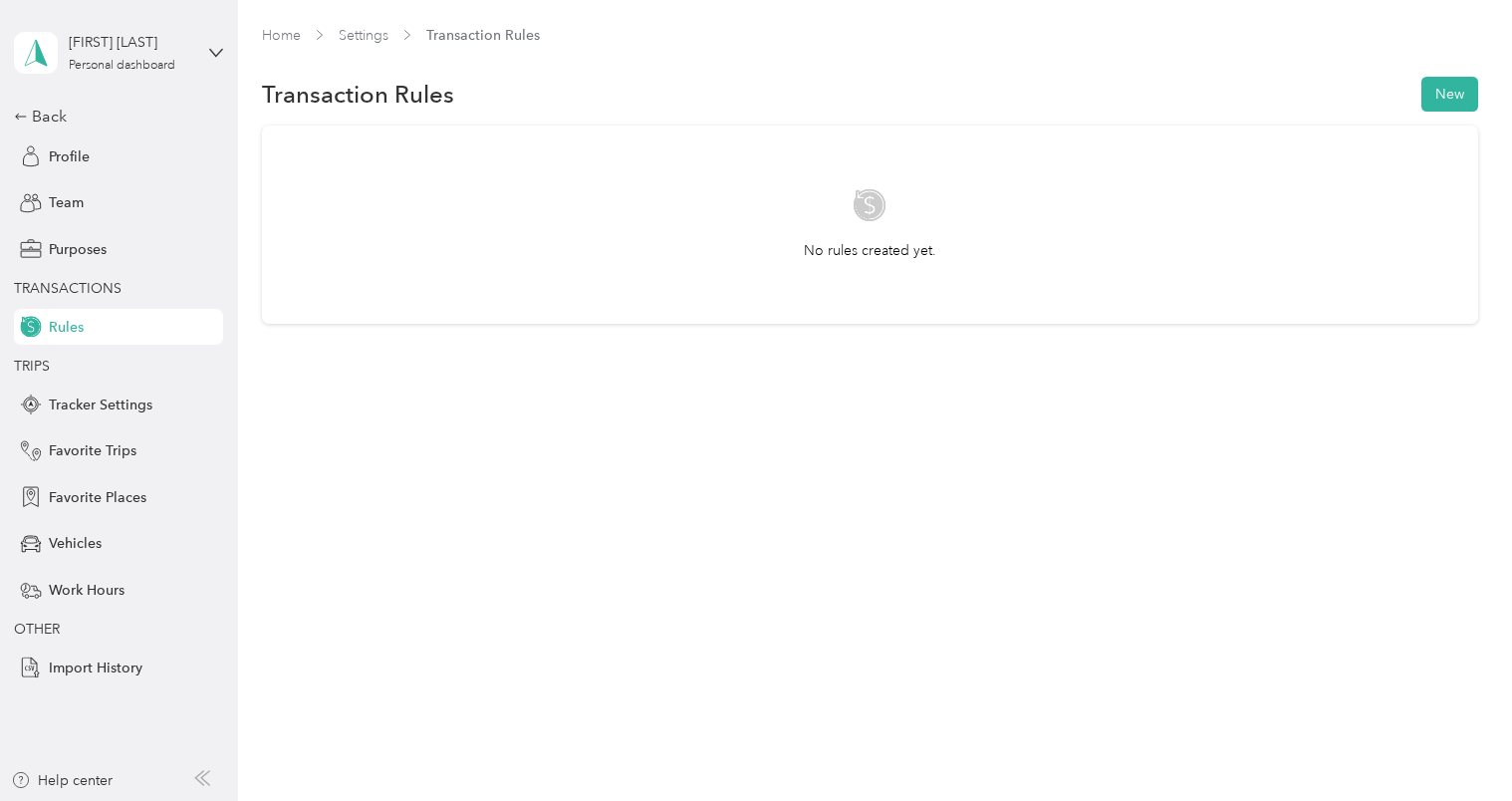 click on "Team dashboard" at bounding box center (166, 154) 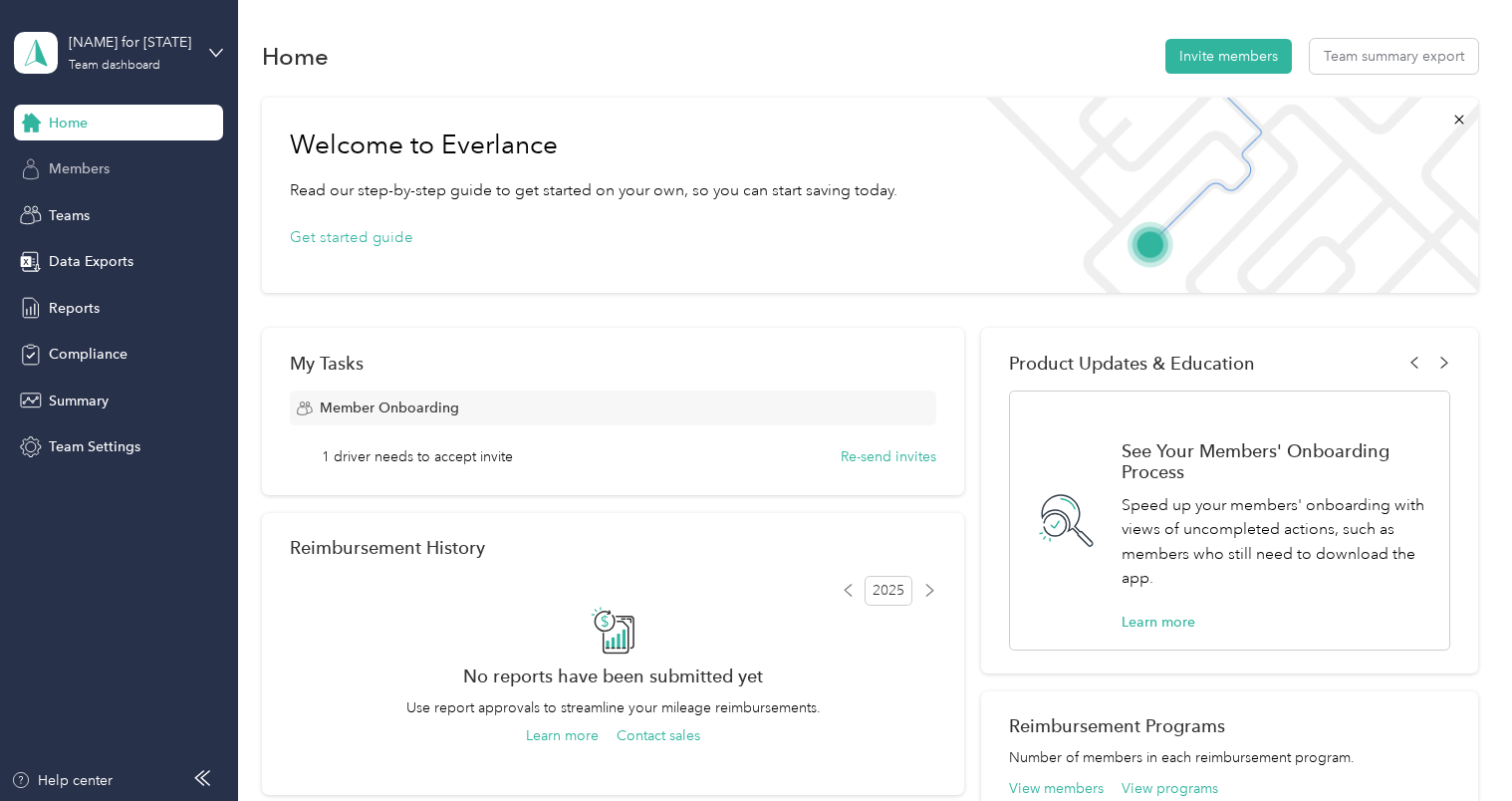 click on "Members" at bounding box center (79, 168) 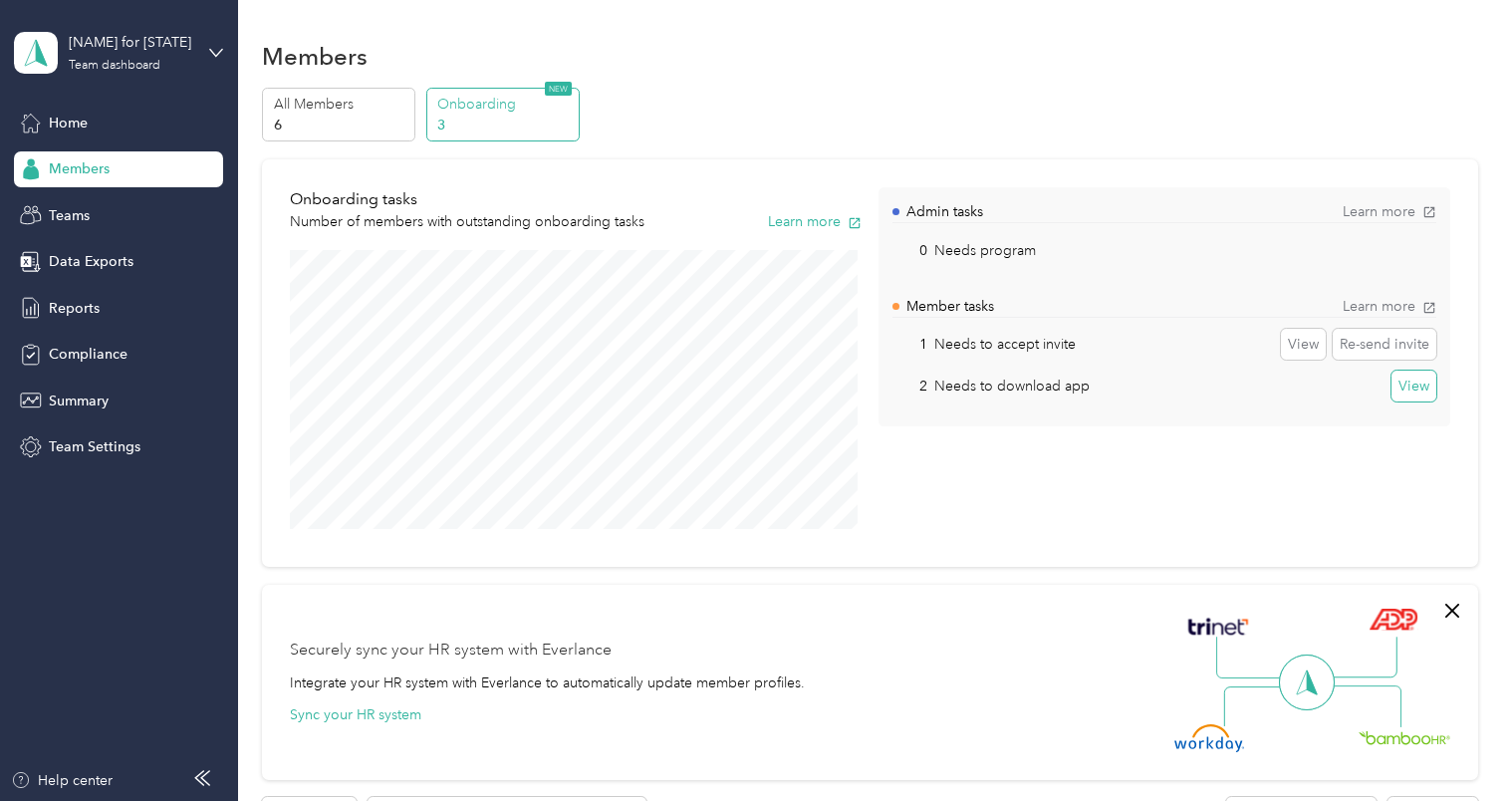 click on "View" at bounding box center (1413, 387) 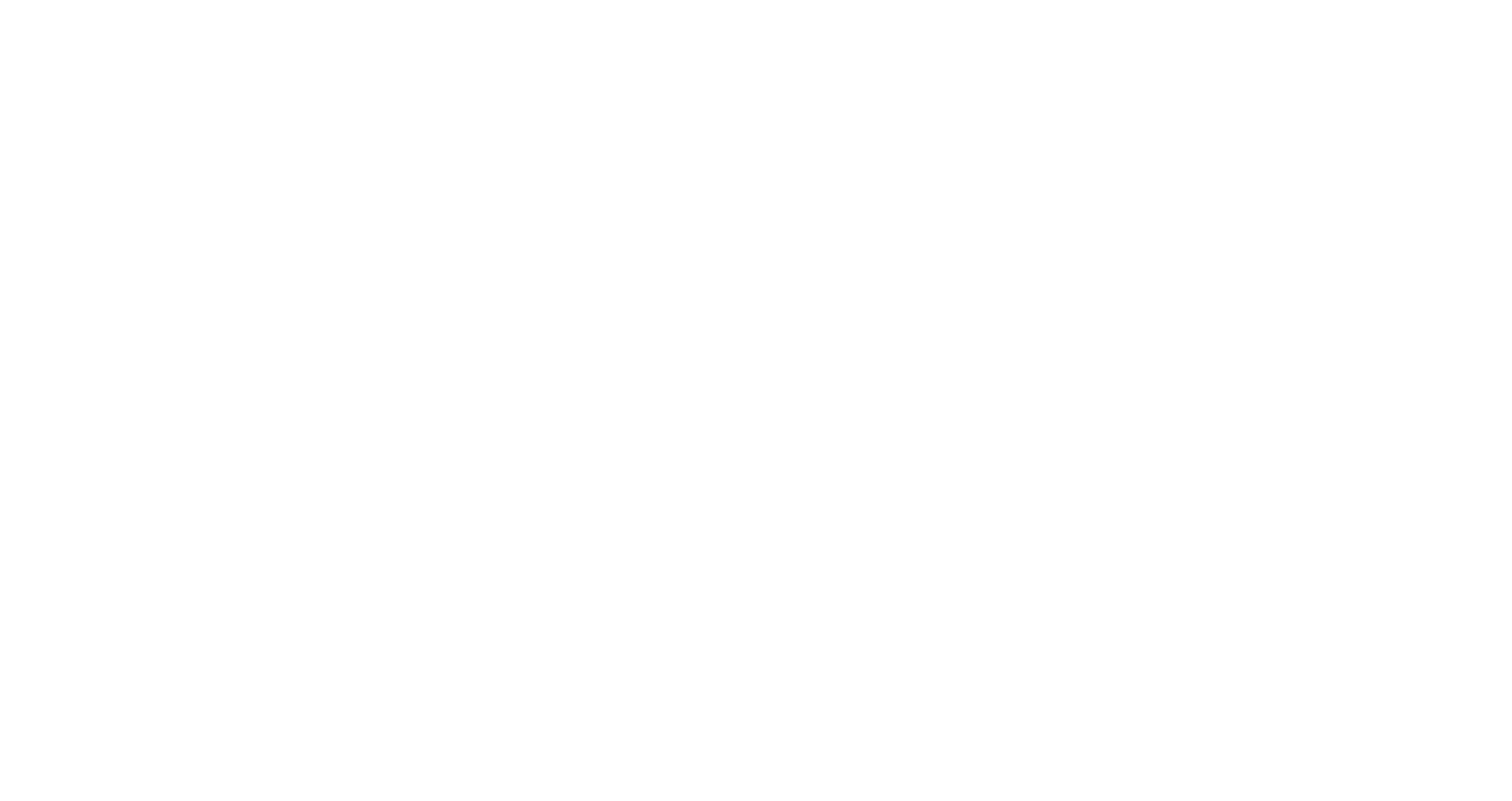 scroll, scrollTop: 0, scrollLeft: 0, axis: both 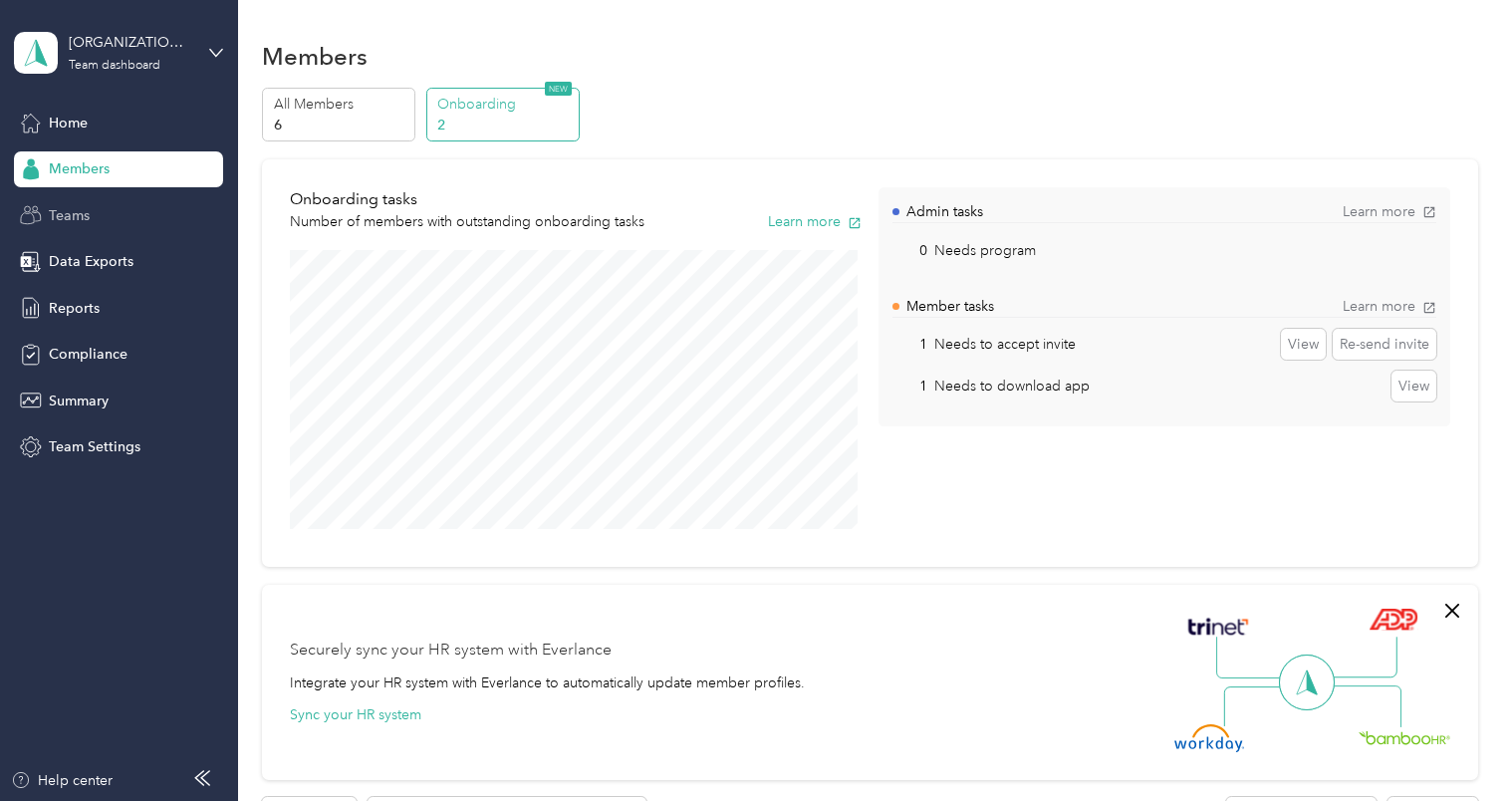 click on "Teams" at bounding box center (69, 215) 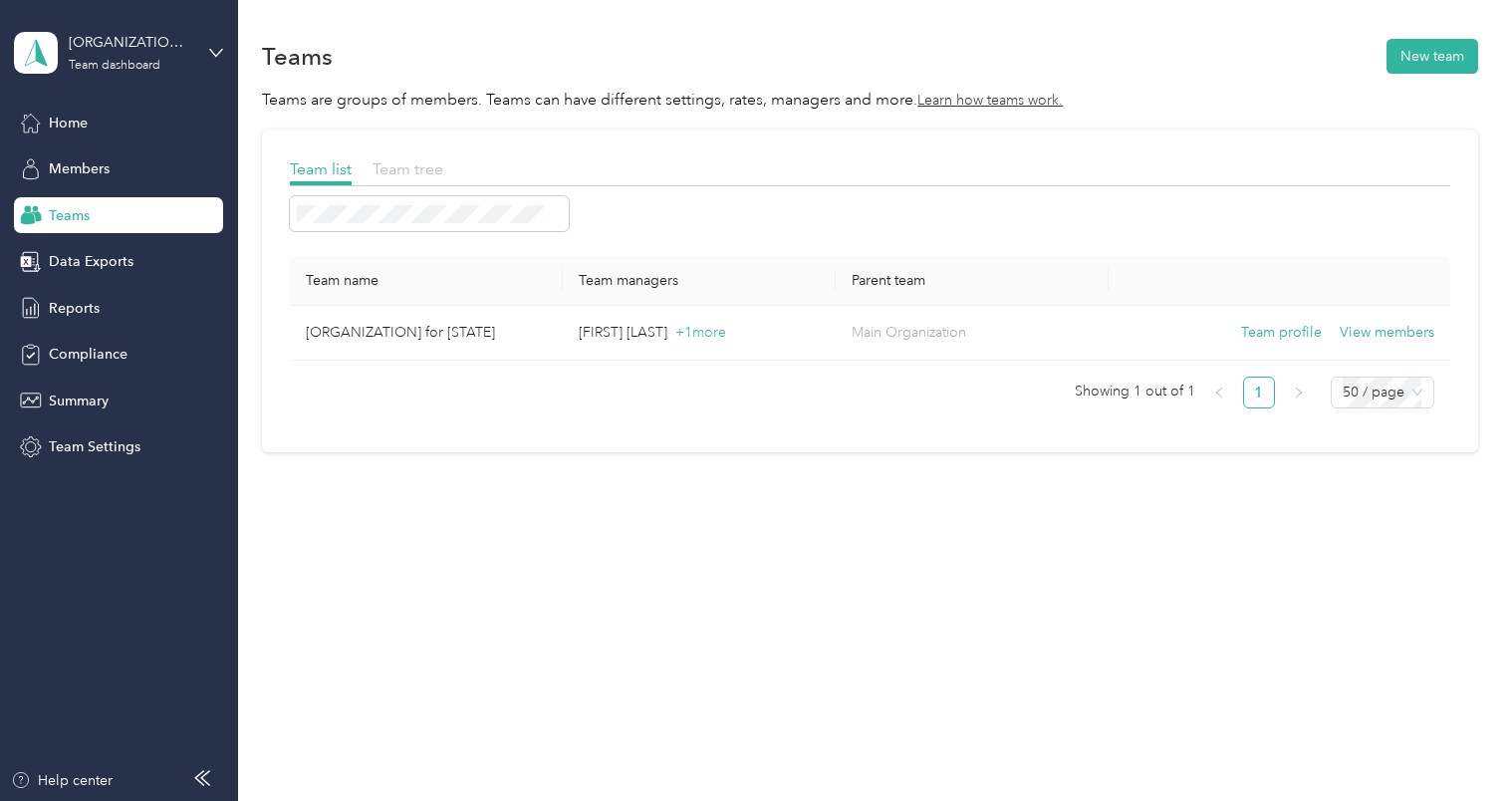 click on "Team tree" at bounding box center (407, 168) 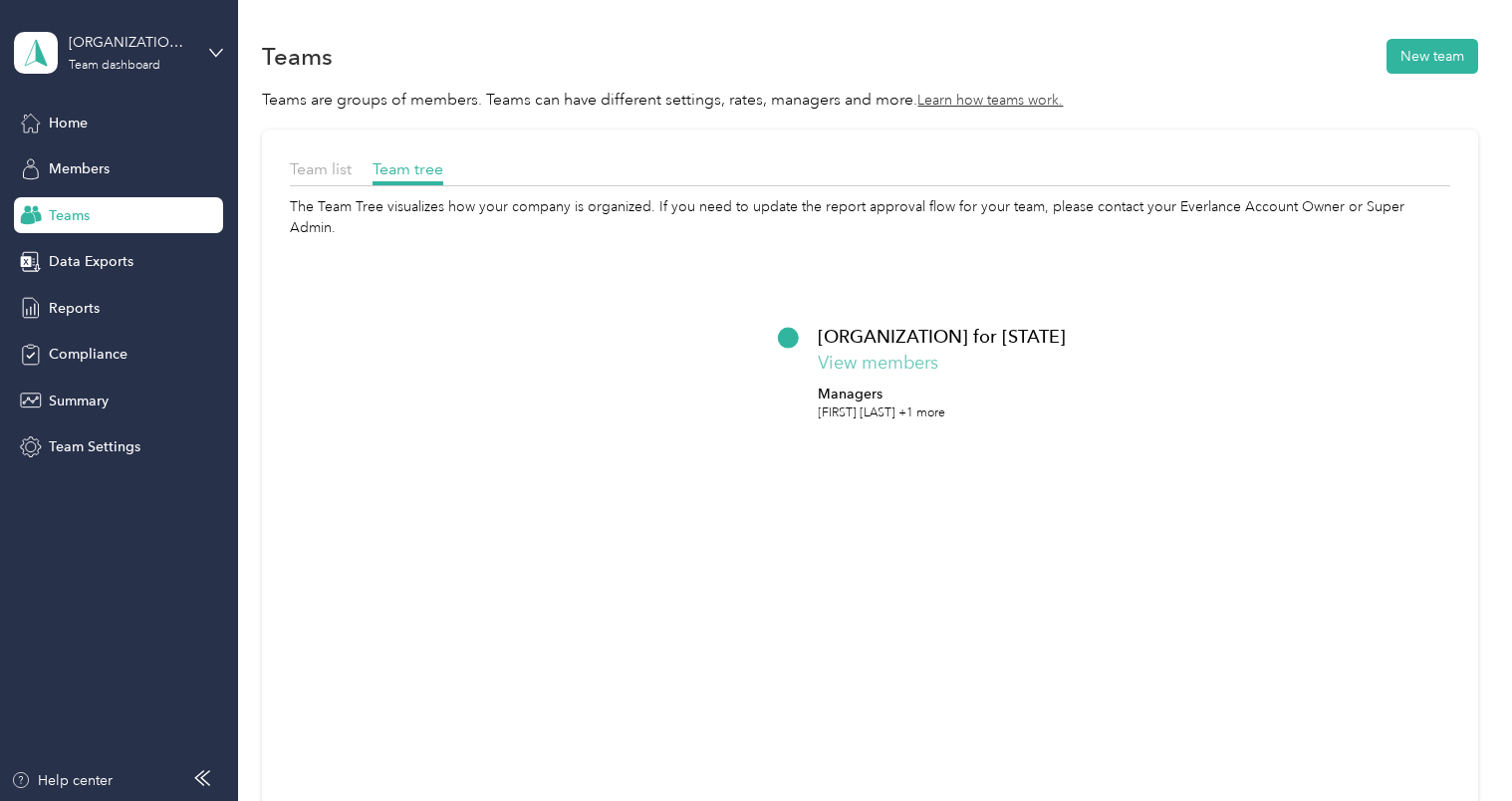 click on "View members" 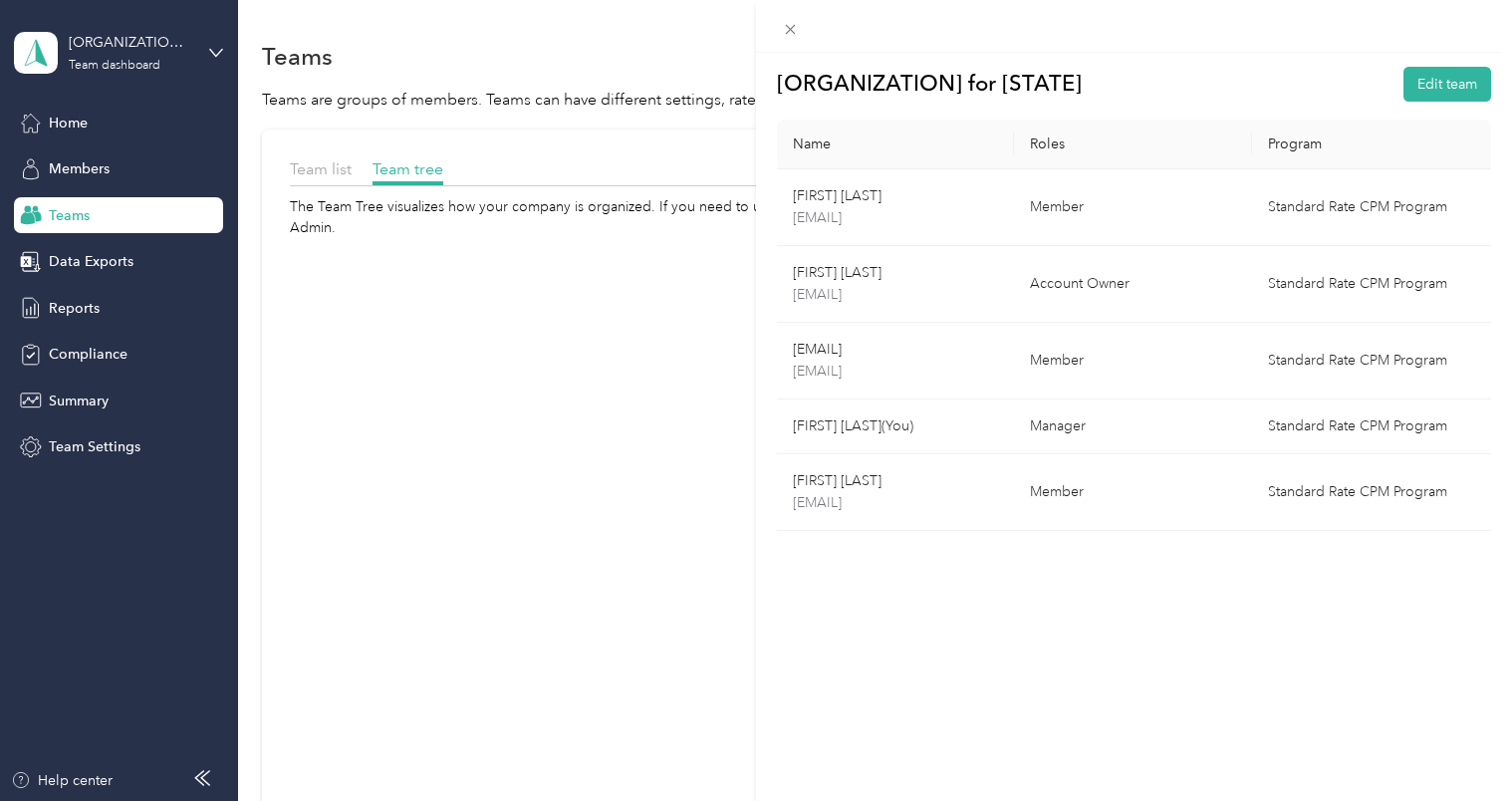 click on "[ORGANIZATION] for [STATE] Edit team Name Roles Program       [FIRST] [LAST] [EMAIL] Member Standard Rate CPM Program [FIRST] [LAST] [EMAIL] Account Owner Standard Rate CPM Program [EMAIL] [EMAIL] Member Standard Rate CPM Program [FIRST] [LAST]  (You)  Manager Standard Rate CPM Program [FIRST] [LAST] [EMAIL] Member Standard Rate CPM Program" at bounding box center (756, 400) 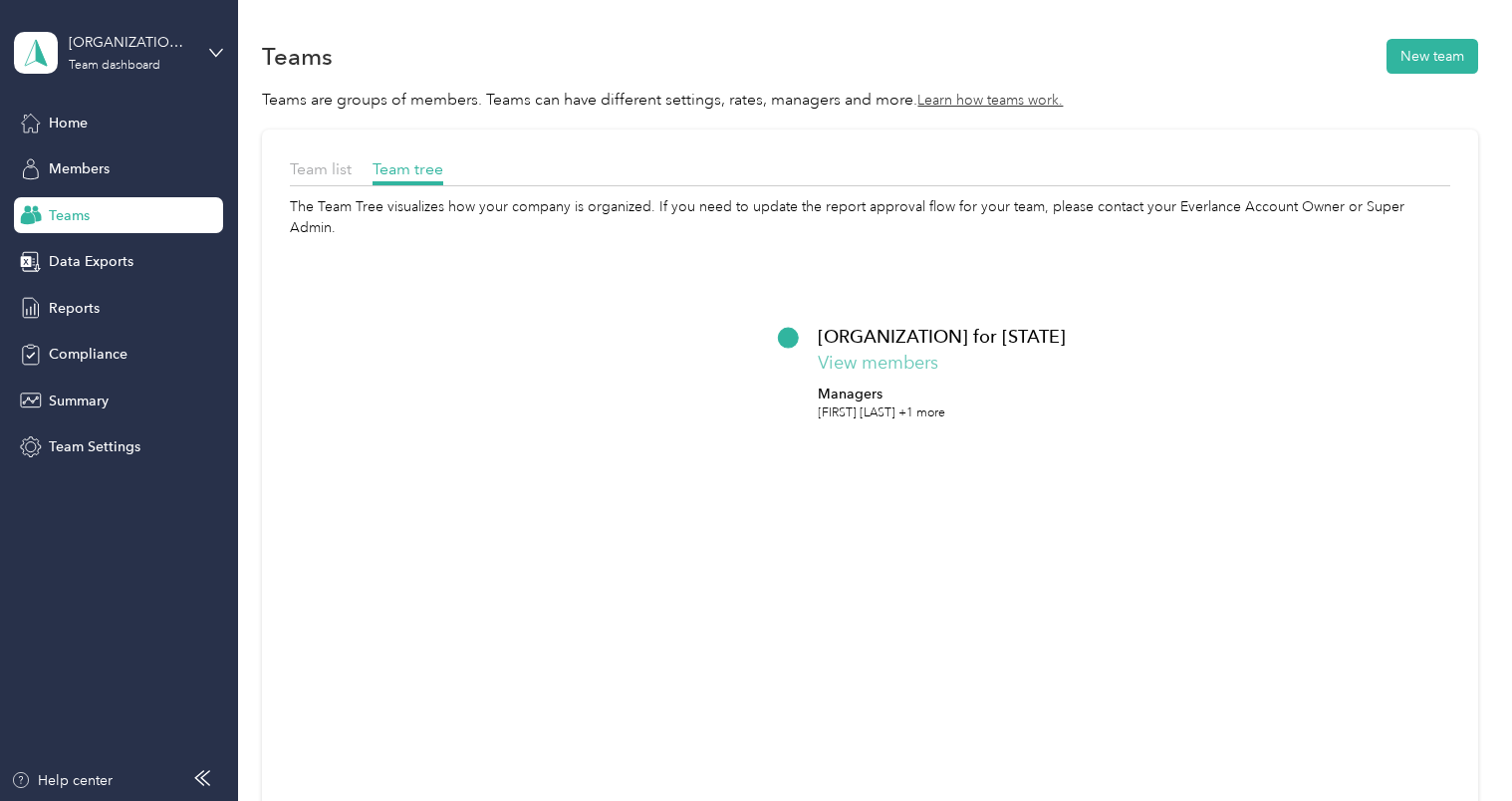 click on "View members" 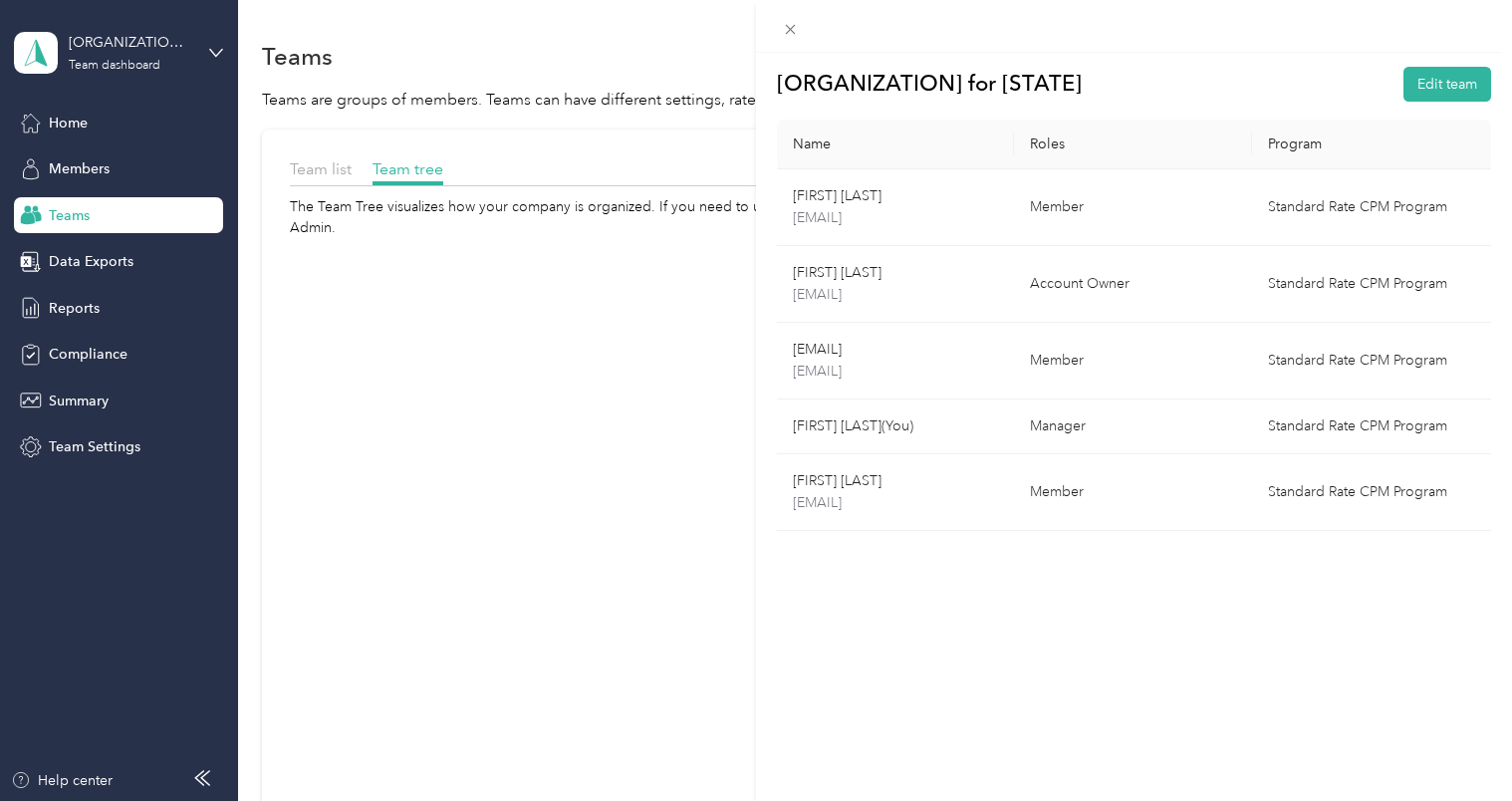 click on "[ORGANIZATION] for [STATE] Edit team Name Roles Program       [FIRST] [LAST] [EMAIL] Member Standard Rate CPM Program [FIRST] [LAST] [EMAIL] Account Owner Standard Rate CPM Program [EMAIL] [EMAIL] Member Standard Rate CPM Program [FIRST] [LAST]  (You)  Manager Standard Rate CPM Program [FIRST] [LAST] [EMAIL] Member Standard Rate CPM Program" at bounding box center [756, 400] 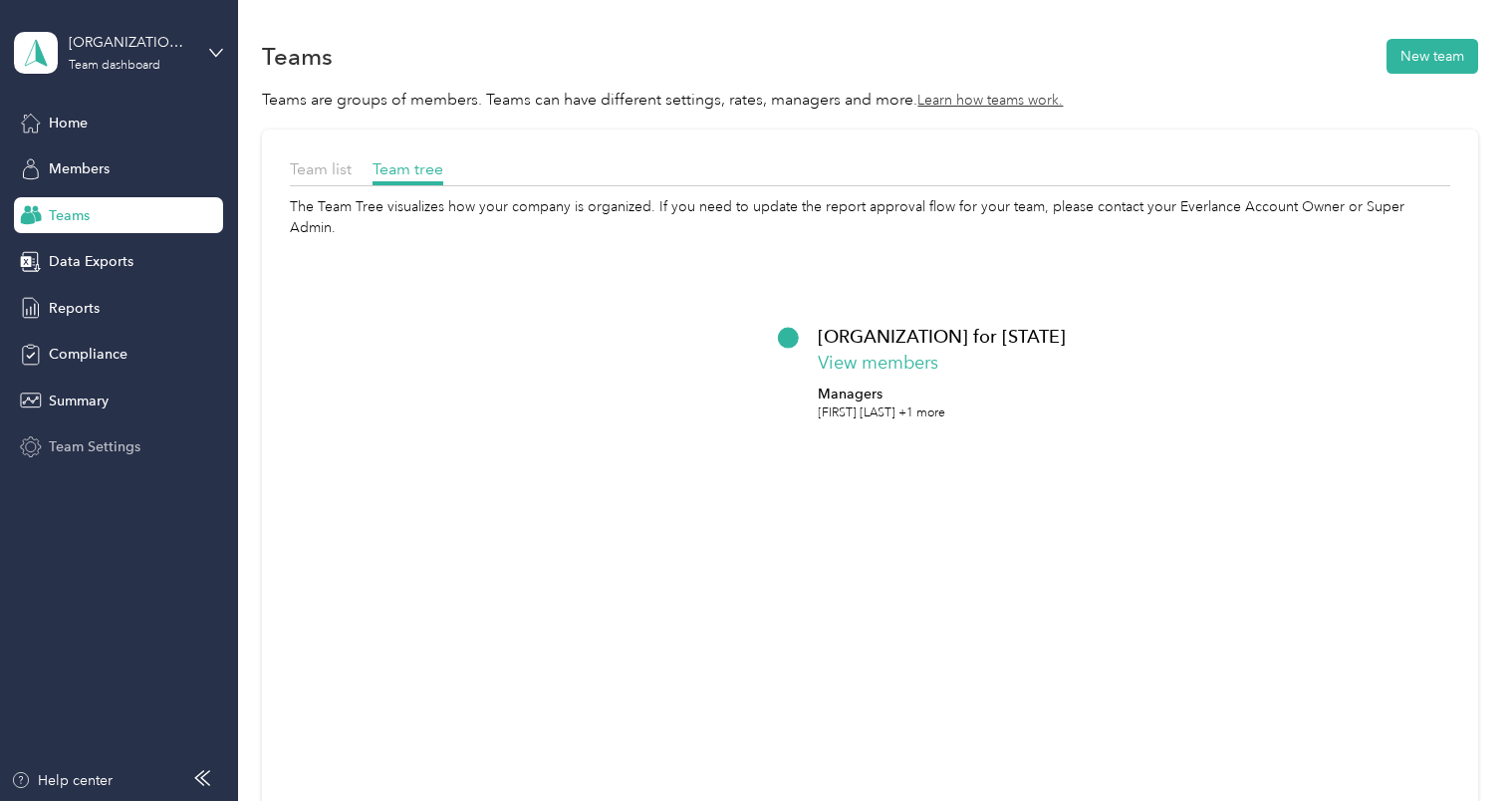 click on "Team Settings" at bounding box center (95, 446) 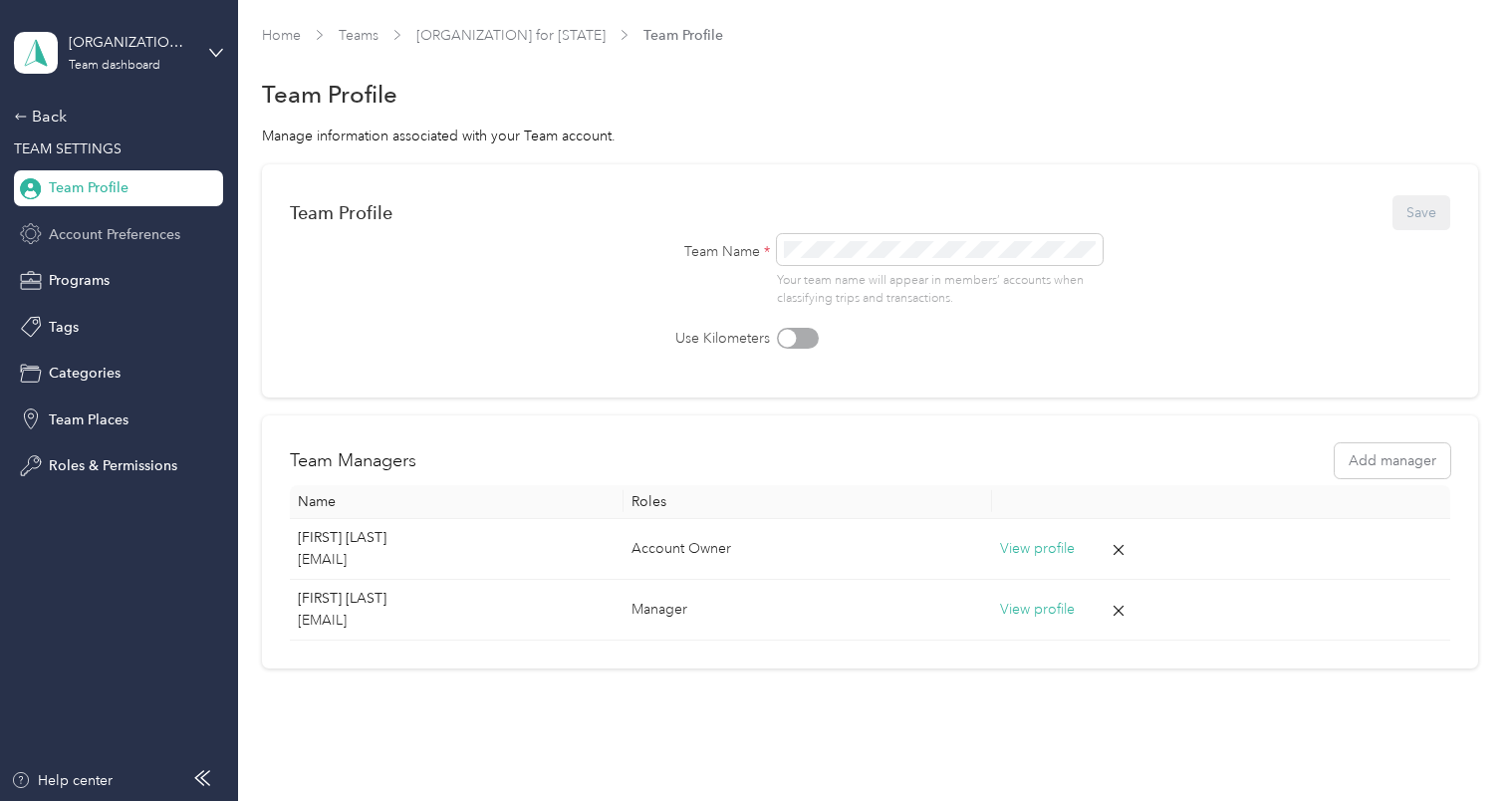 click on "Account Preferences" at bounding box center [115, 234] 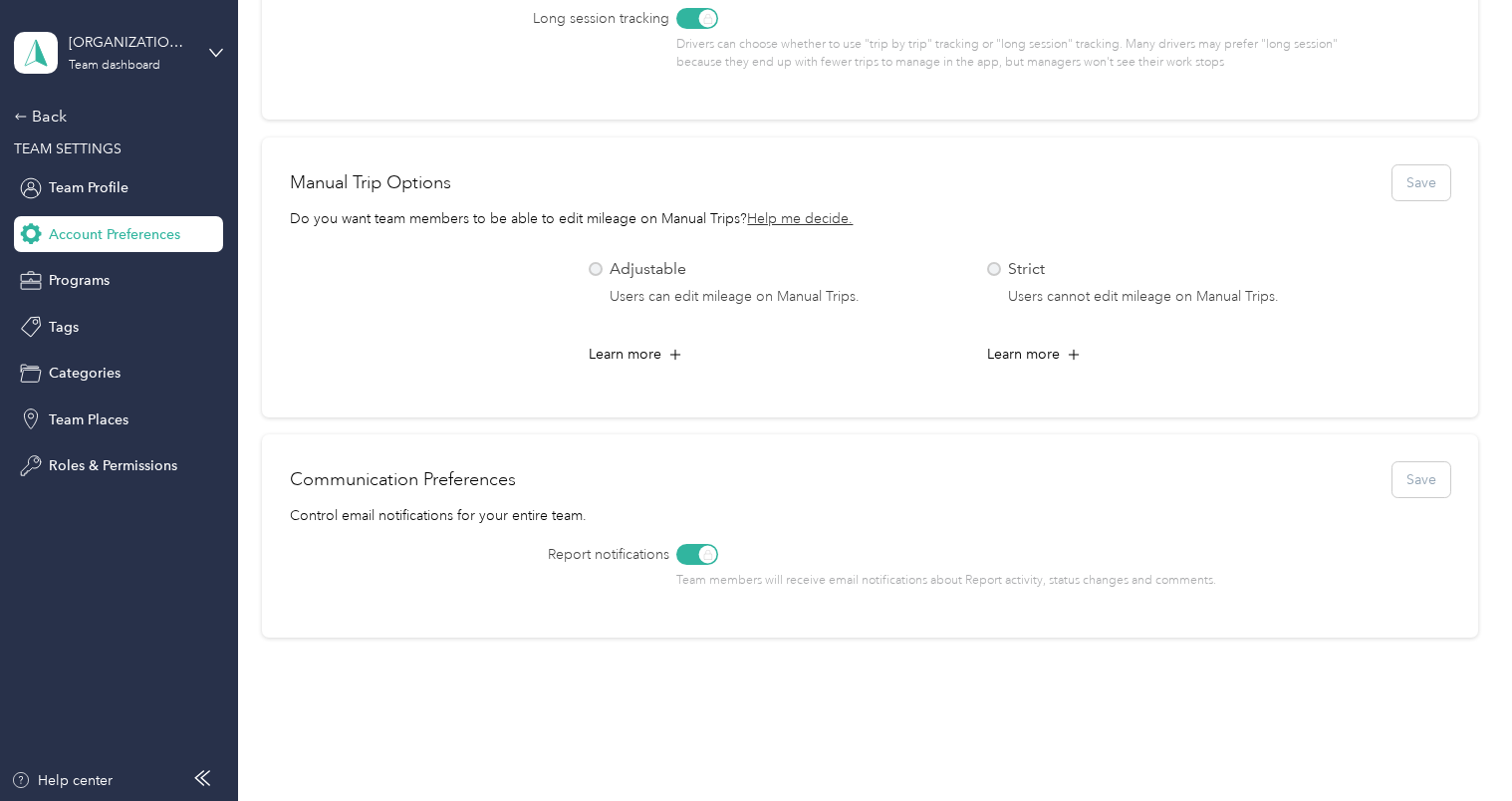 scroll, scrollTop: 716, scrollLeft: 0, axis: vertical 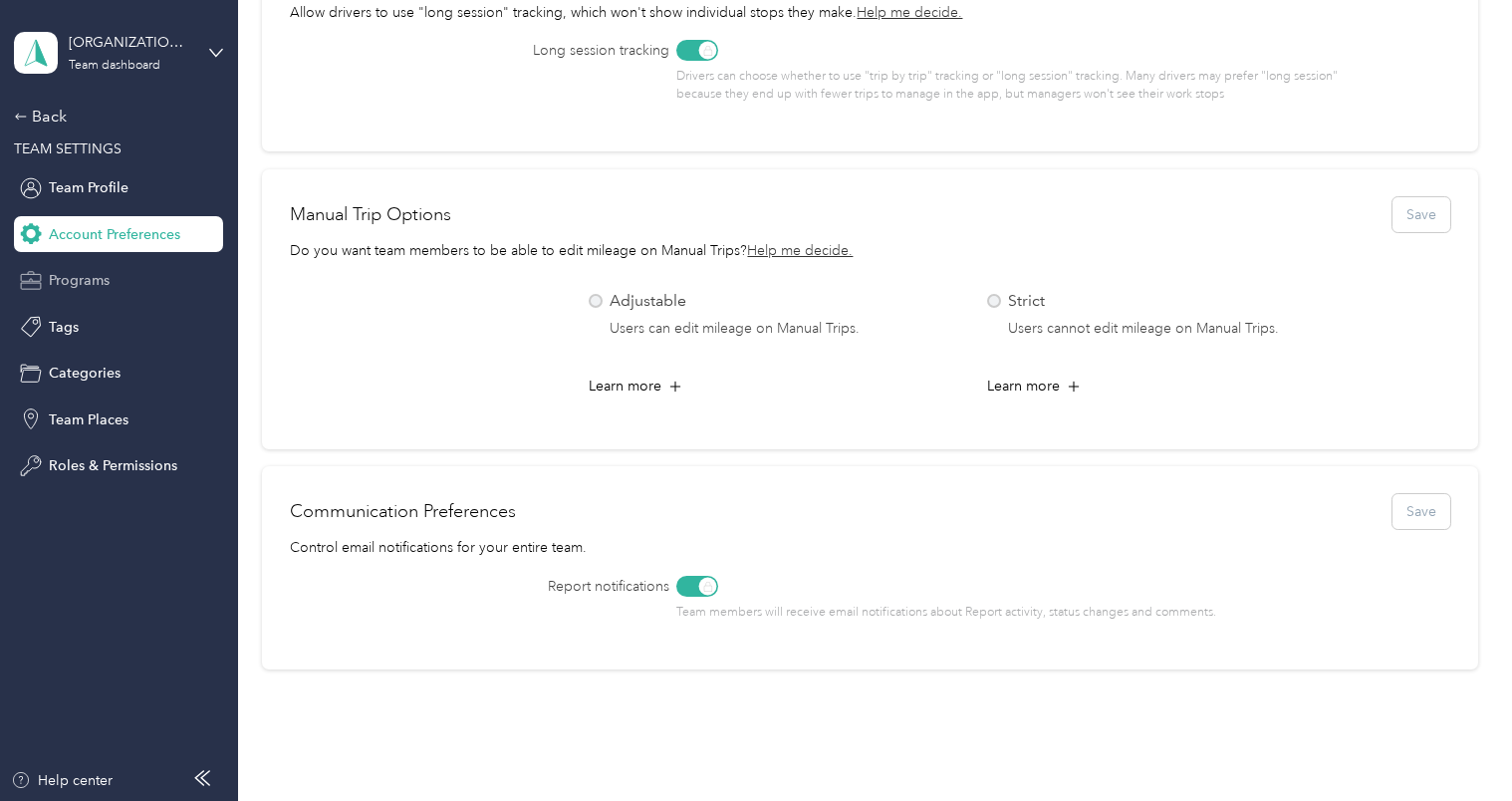 click on "Programs" at bounding box center (79, 280) 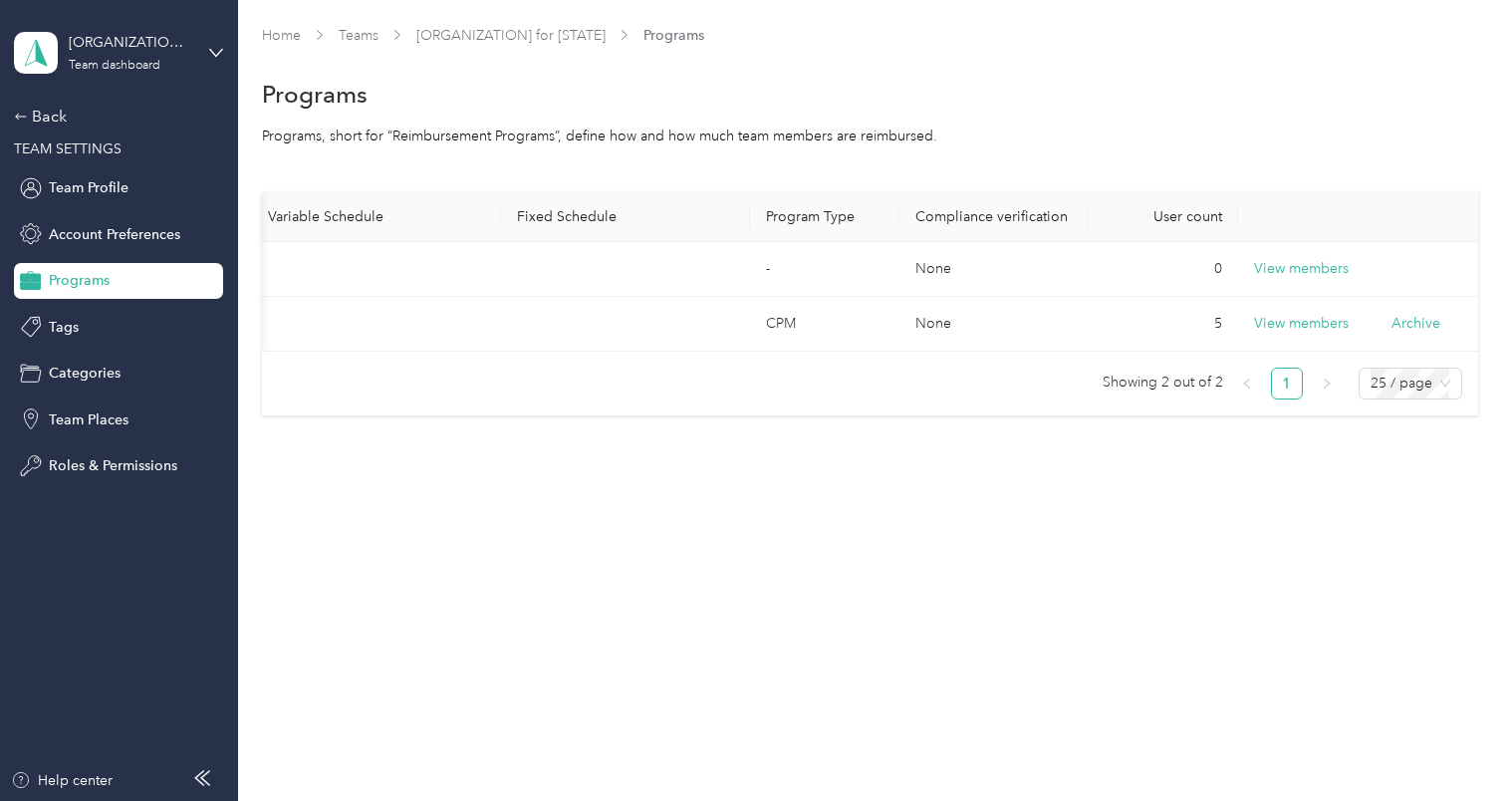 scroll, scrollTop: 0, scrollLeft: 0, axis: both 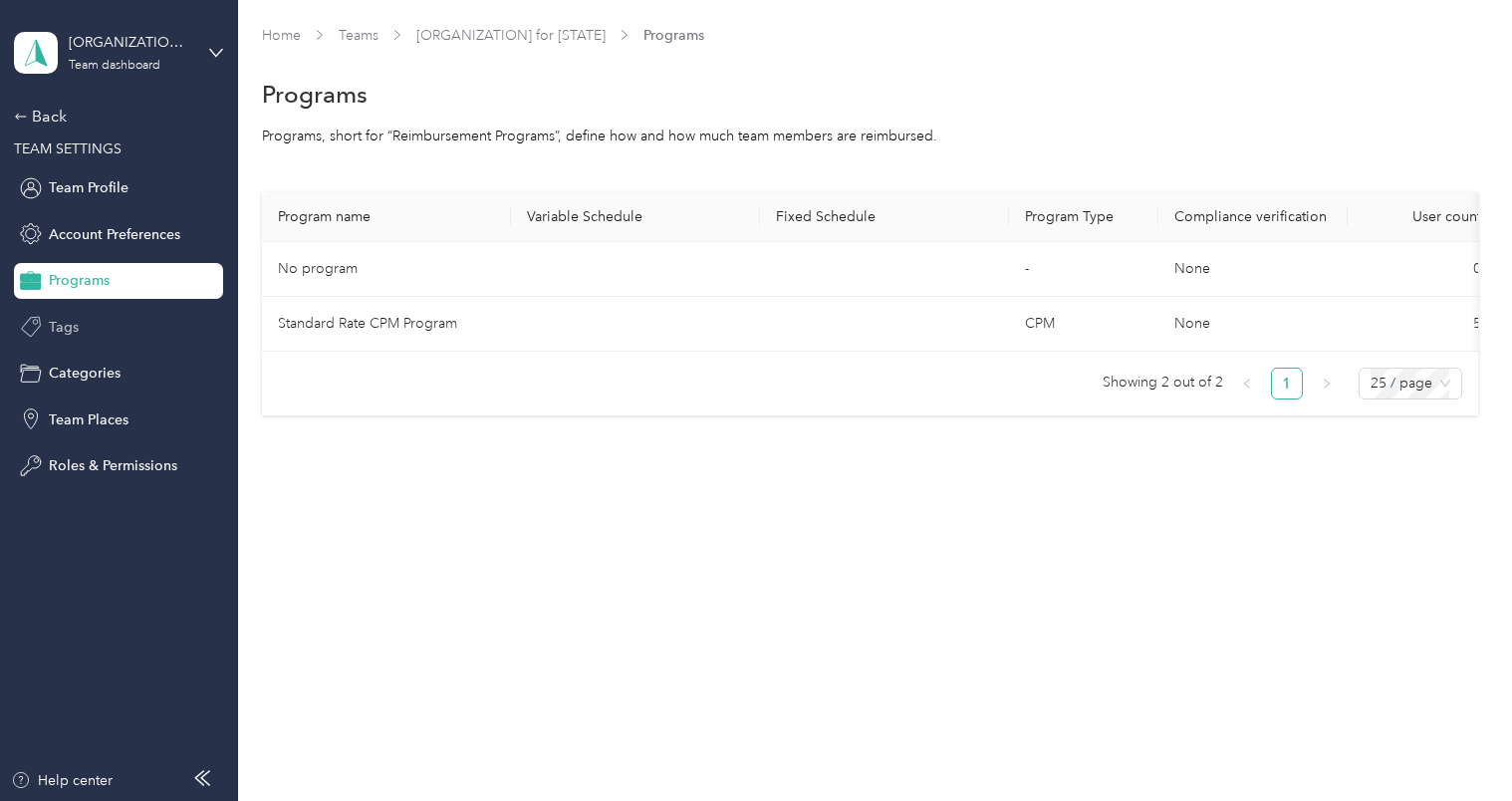 click on "Tags" at bounding box center (64, 327) 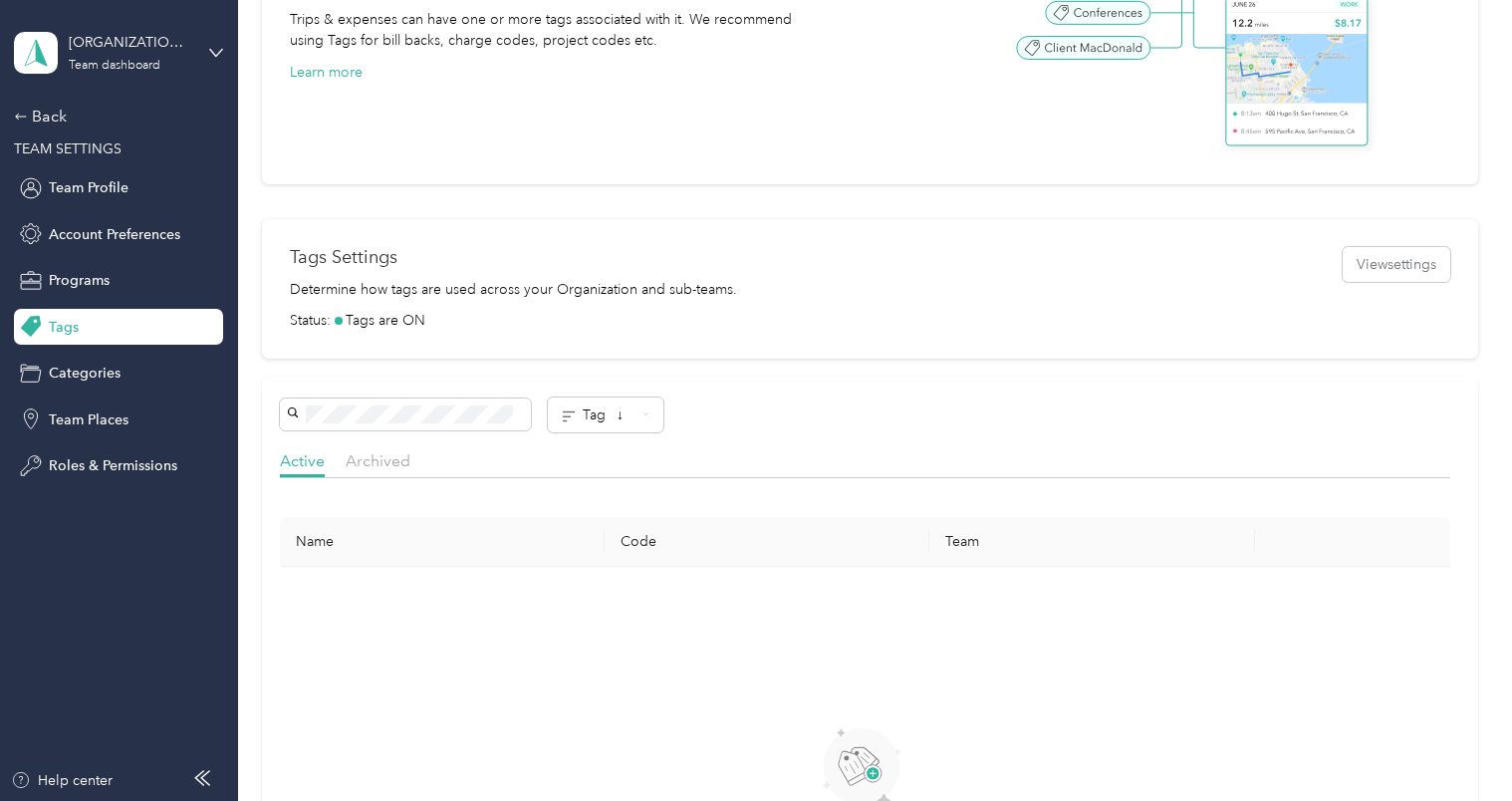 scroll, scrollTop: 235, scrollLeft: 0, axis: vertical 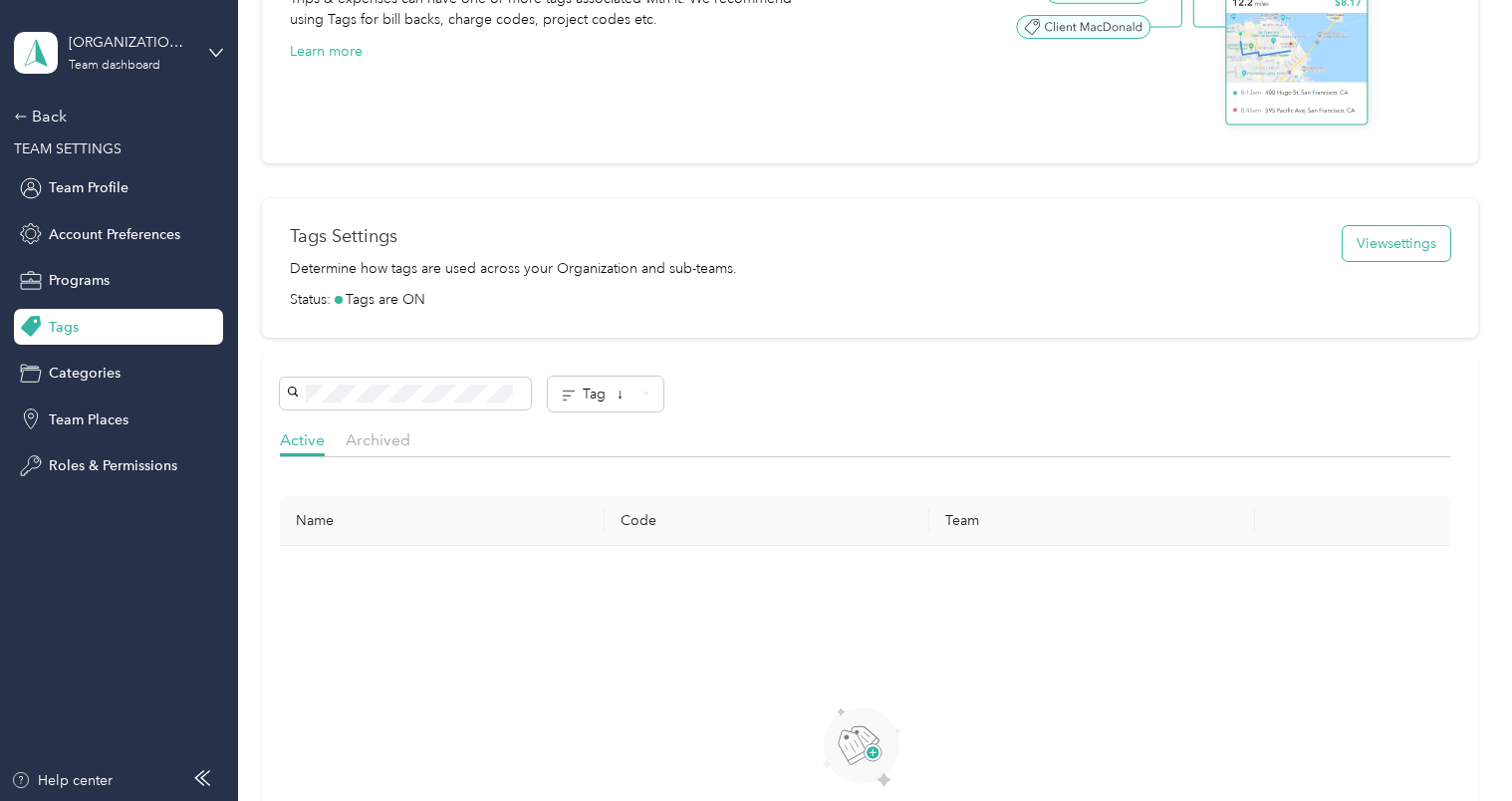 click on "View  settings" at bounding box center (1396, 243) 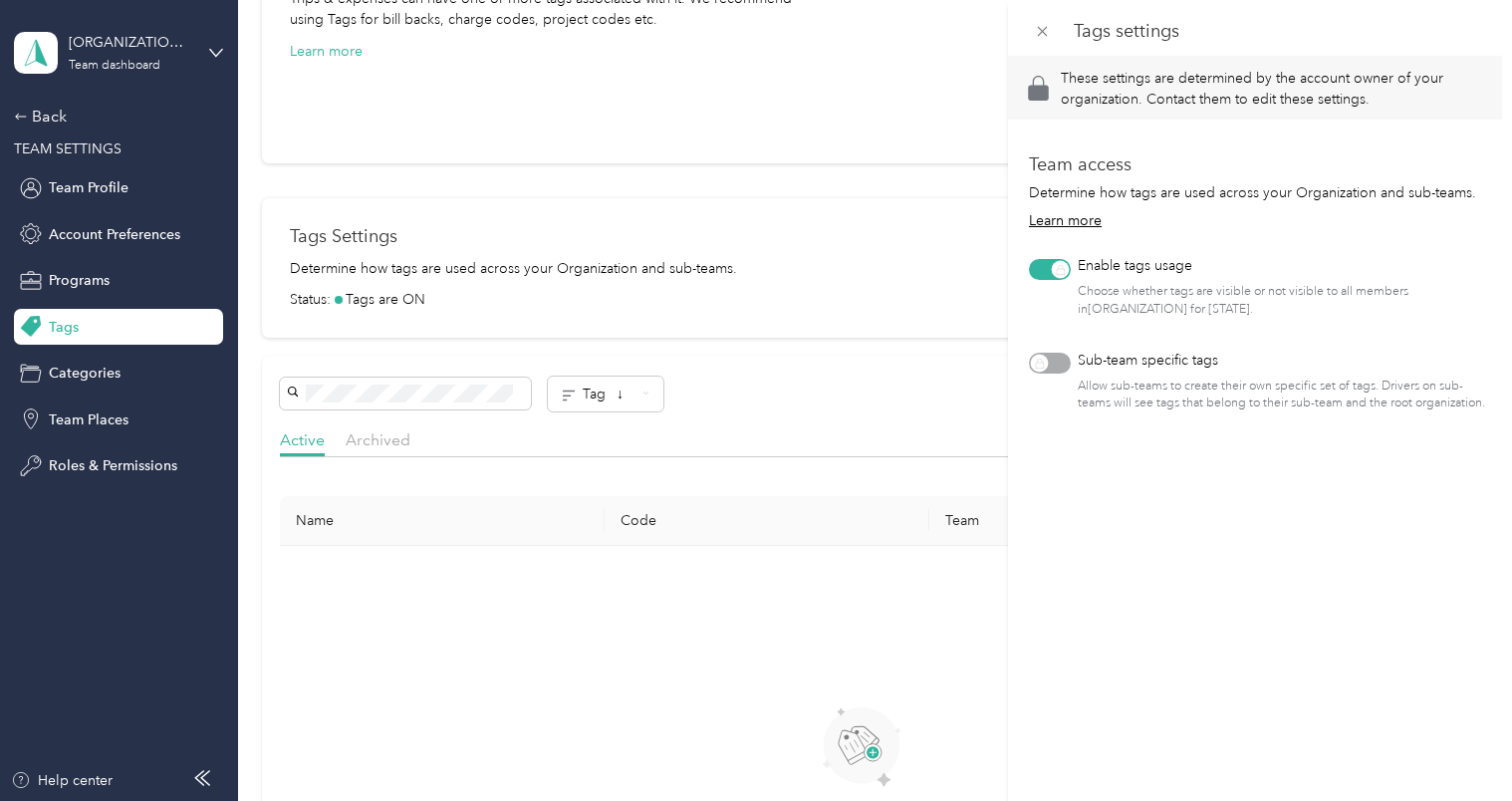 click on "Tags settings These settings are determined by the account owner of your organization. Contact them to edit these settings. Team access Determine how tags are used across your Organization and sub-teams. Learn more Enable tags usage  Choose whether tags are visible or not visible to all members in  [ORGANIZATION] for [STATE] . Sub-team specific tags  Allow sub-teams to create their own specific set of tags. Drivers on sub-teams will see tags that belong to their sub-team and the root organization." at bounding box center [756, 400] 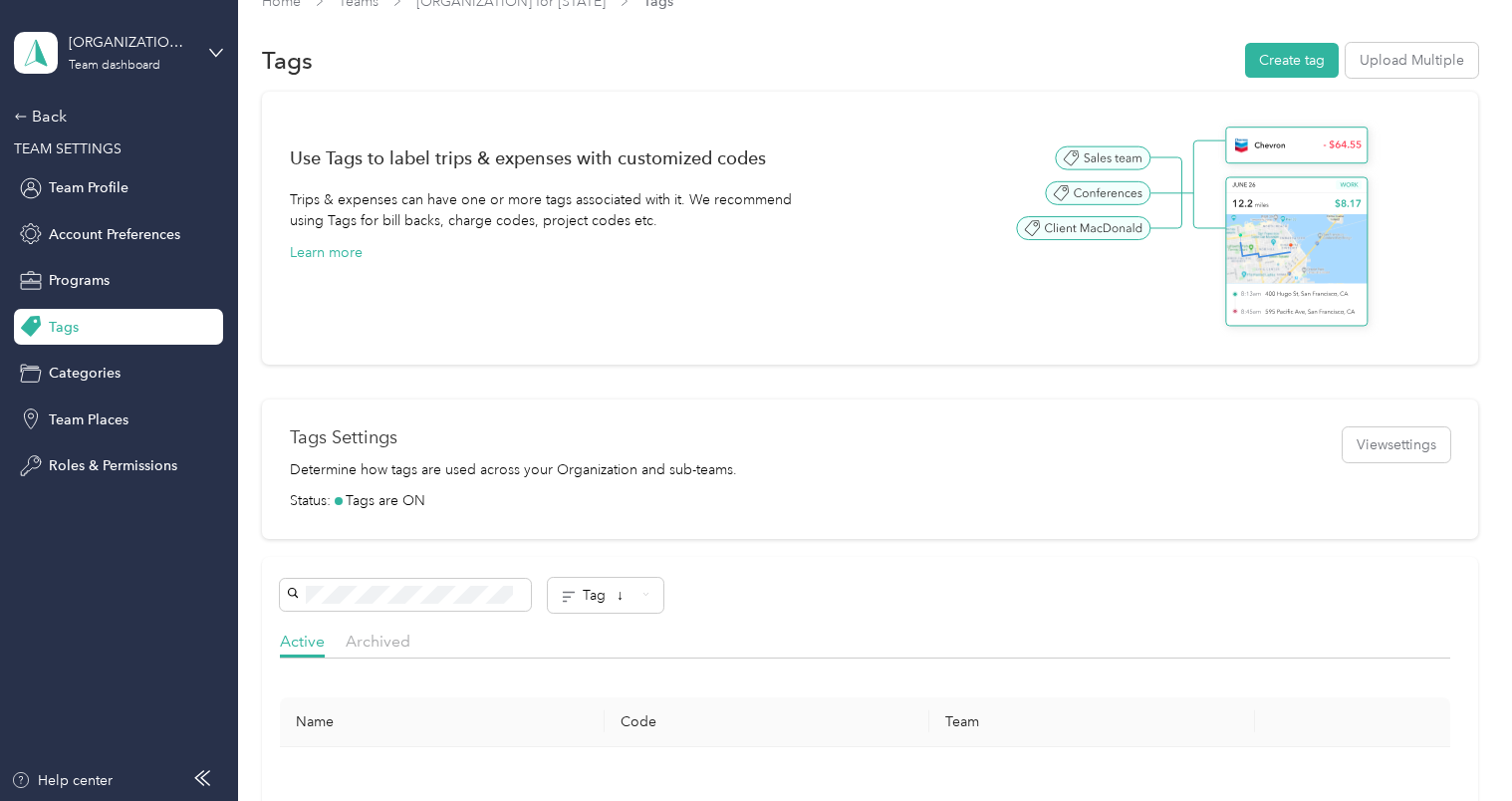 scroll, scrollTop: 4, scrollLeft: 0, axis: vertical 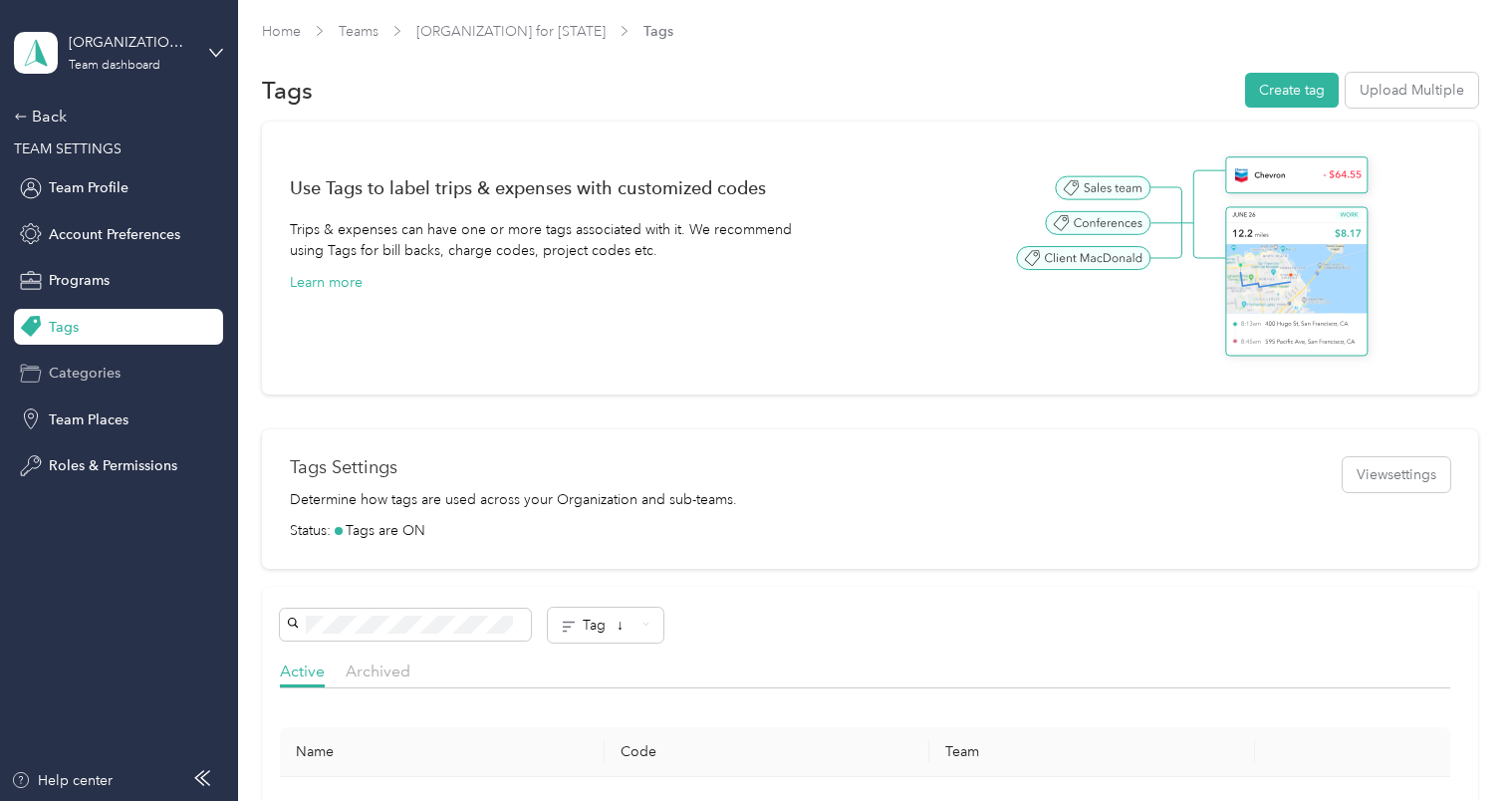 click on "Categories" at bounding box center (85, 373) 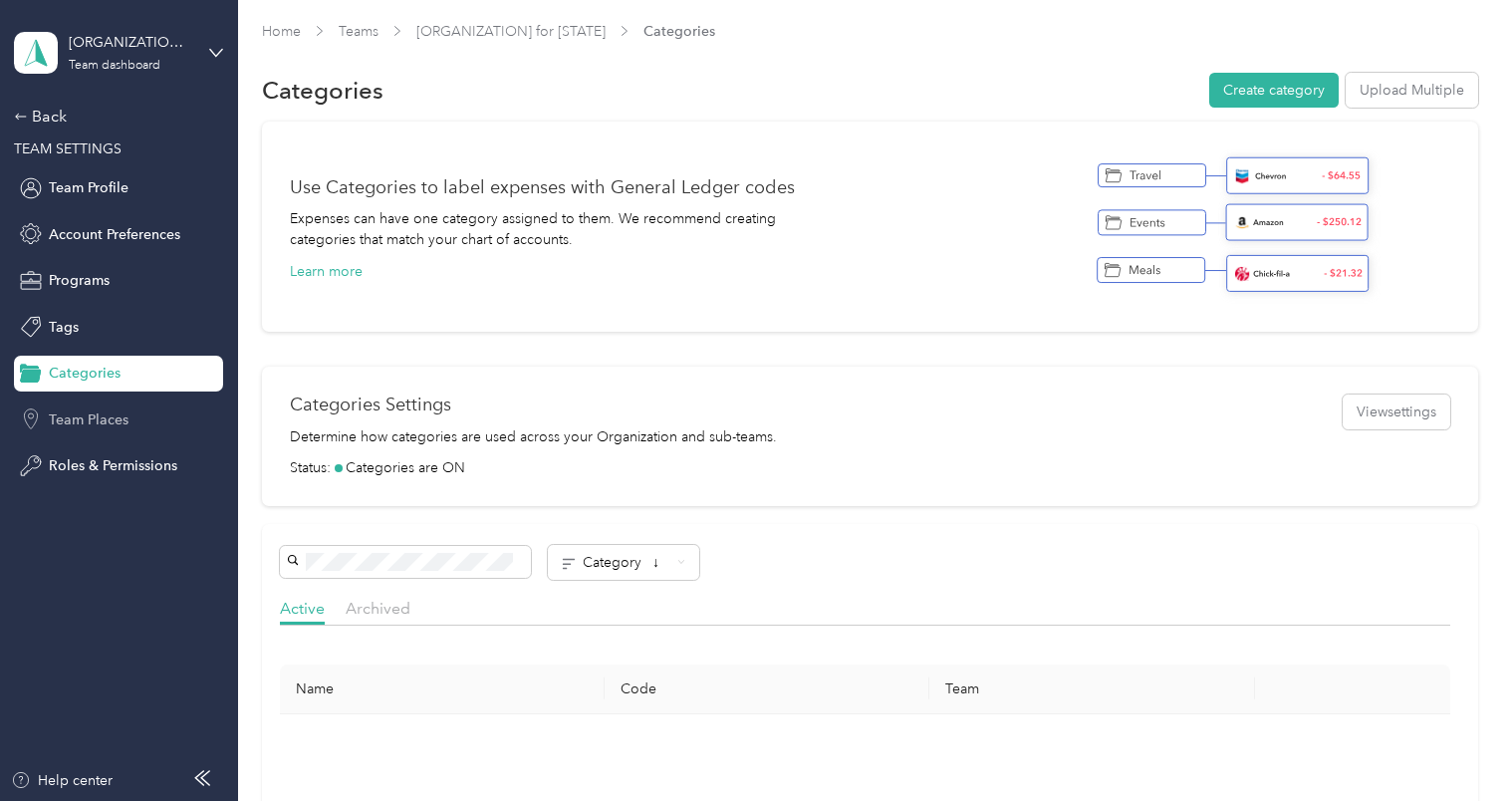 click on "Team Places" at bounding box center (89, 419) 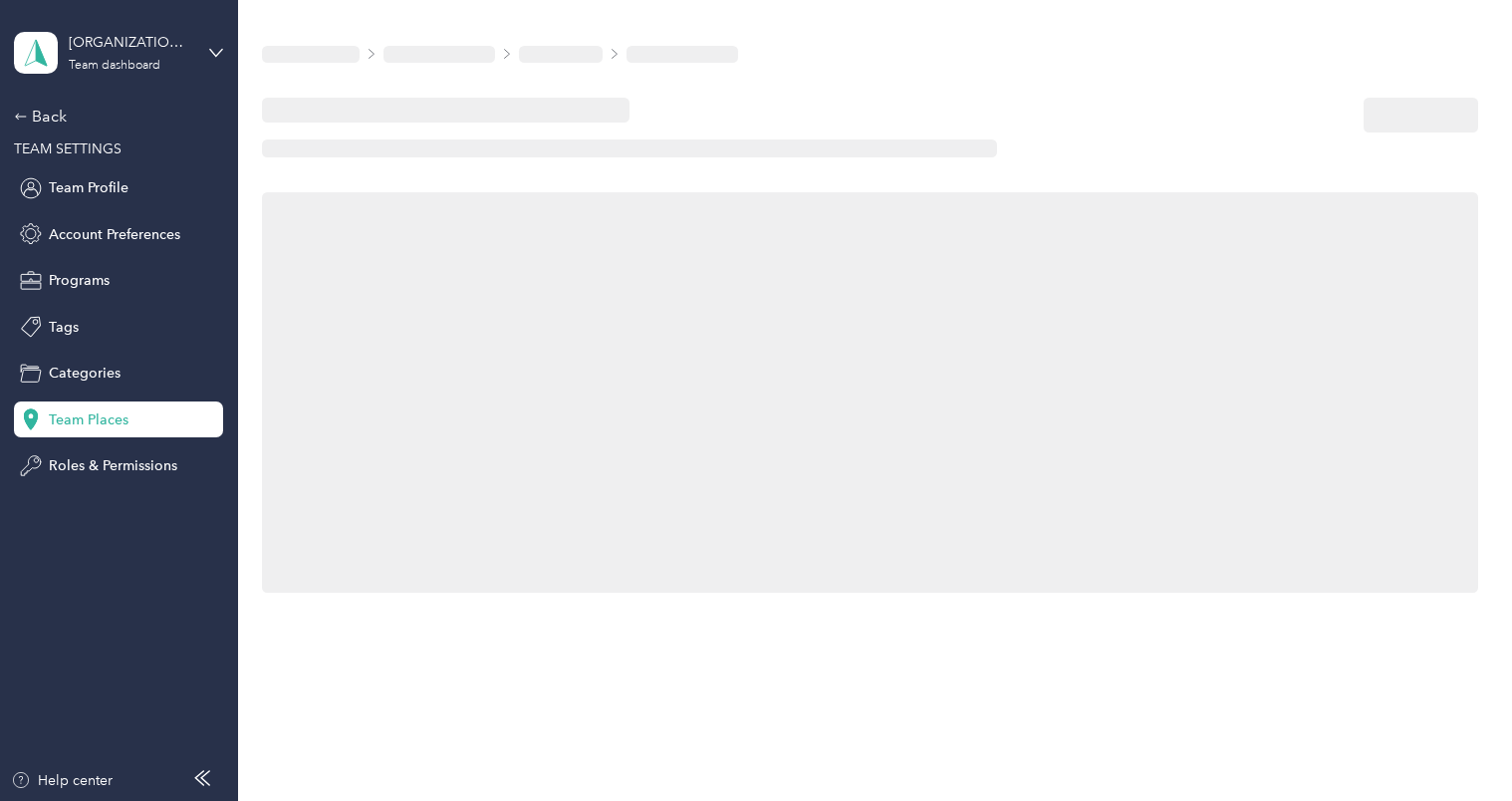 scroll, scrollTop: 0, scrollLeft: 0, axis: both 